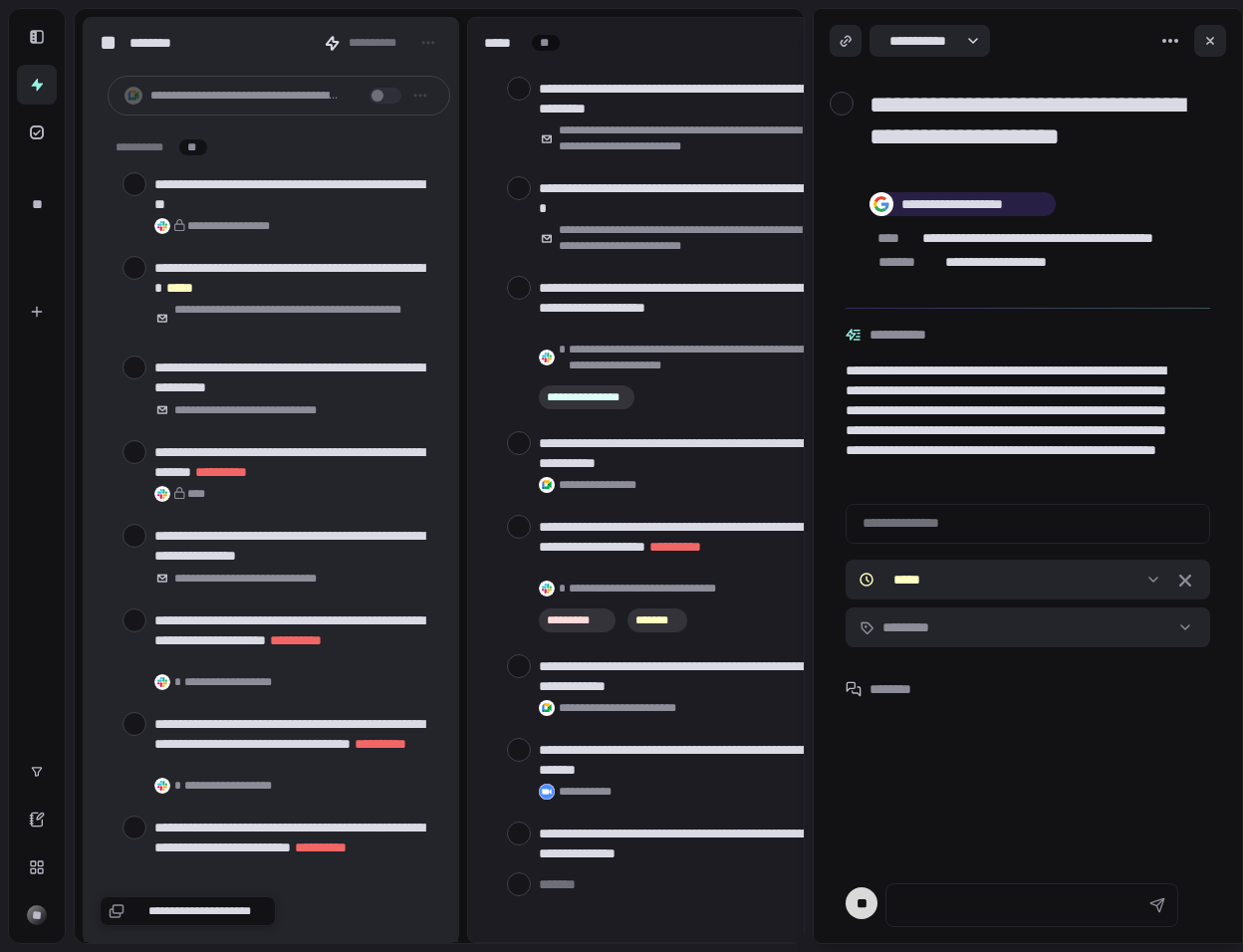 scroll, scrollTop: 0, scrollLeft: 0, axis: both 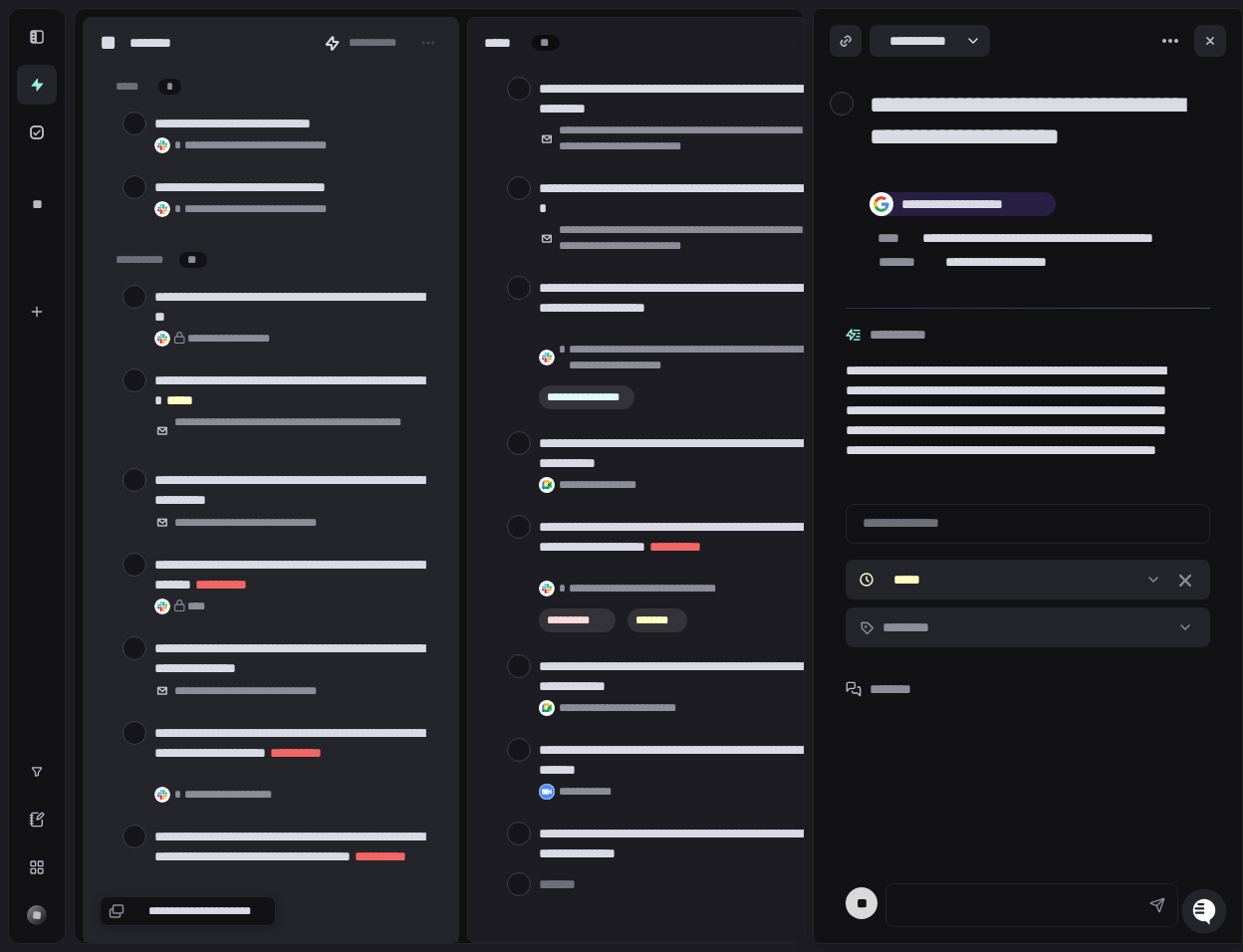 click at bounding box center (842, 104) 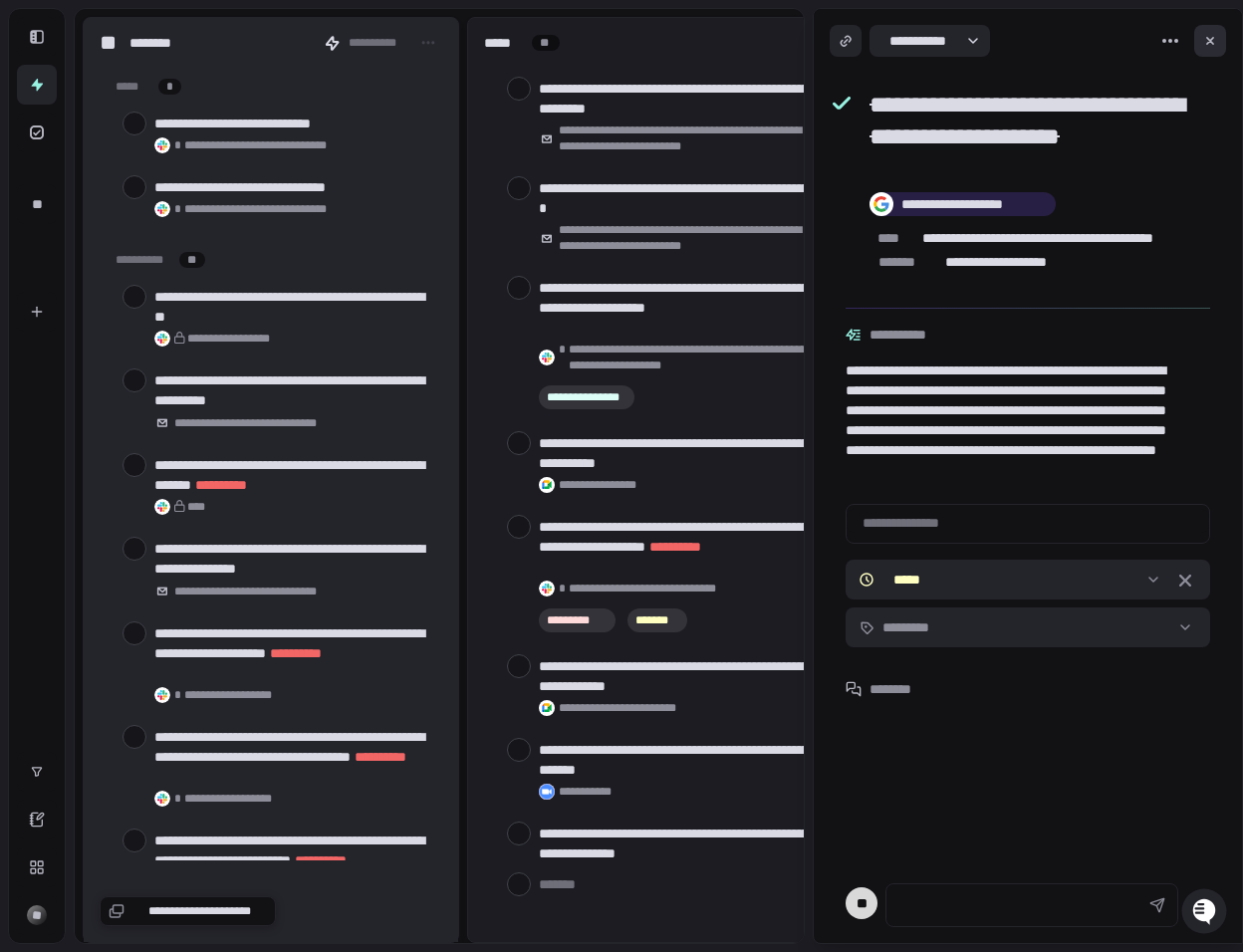 click at bounding box center [1210, 41] 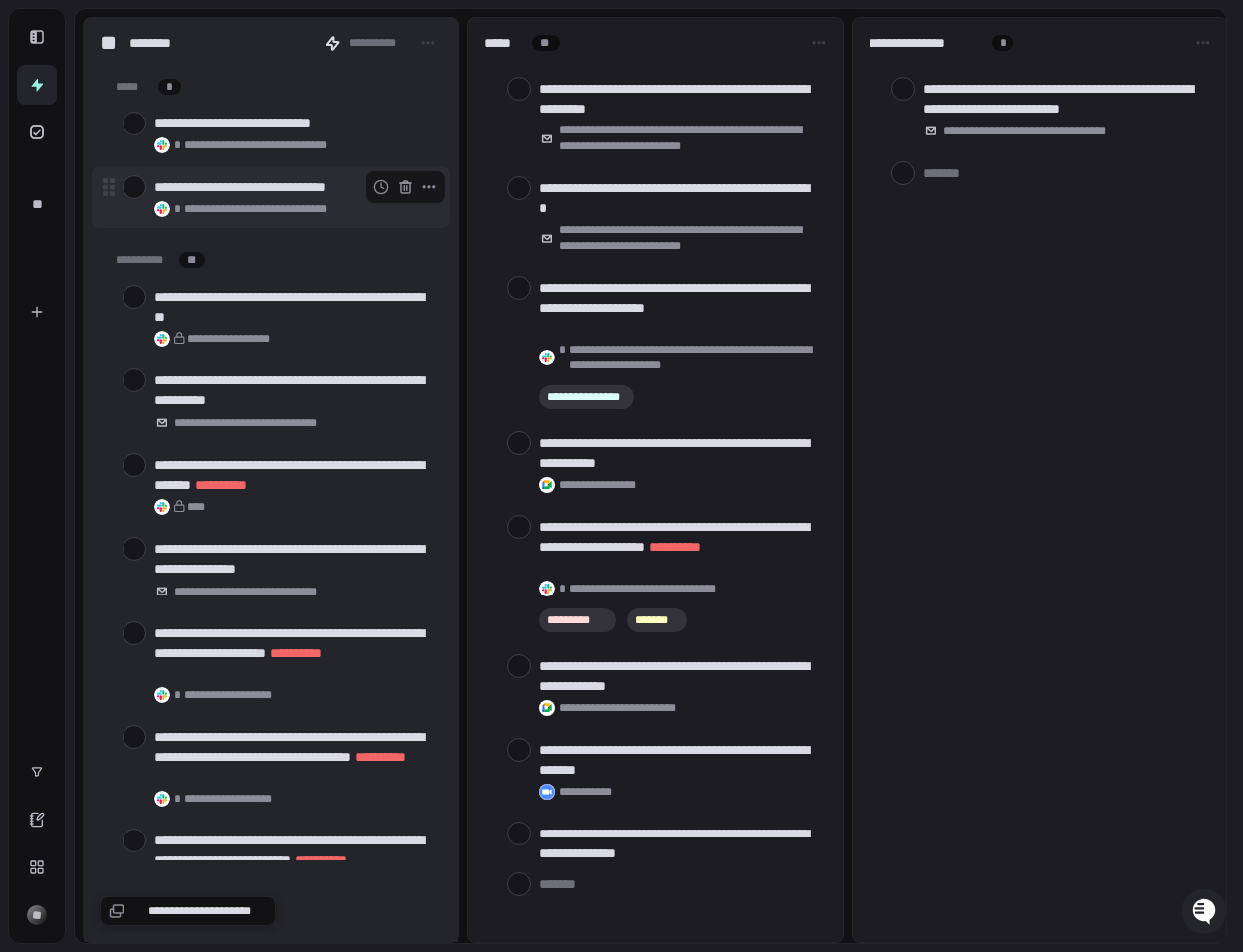click at bounding box center [134, 187] 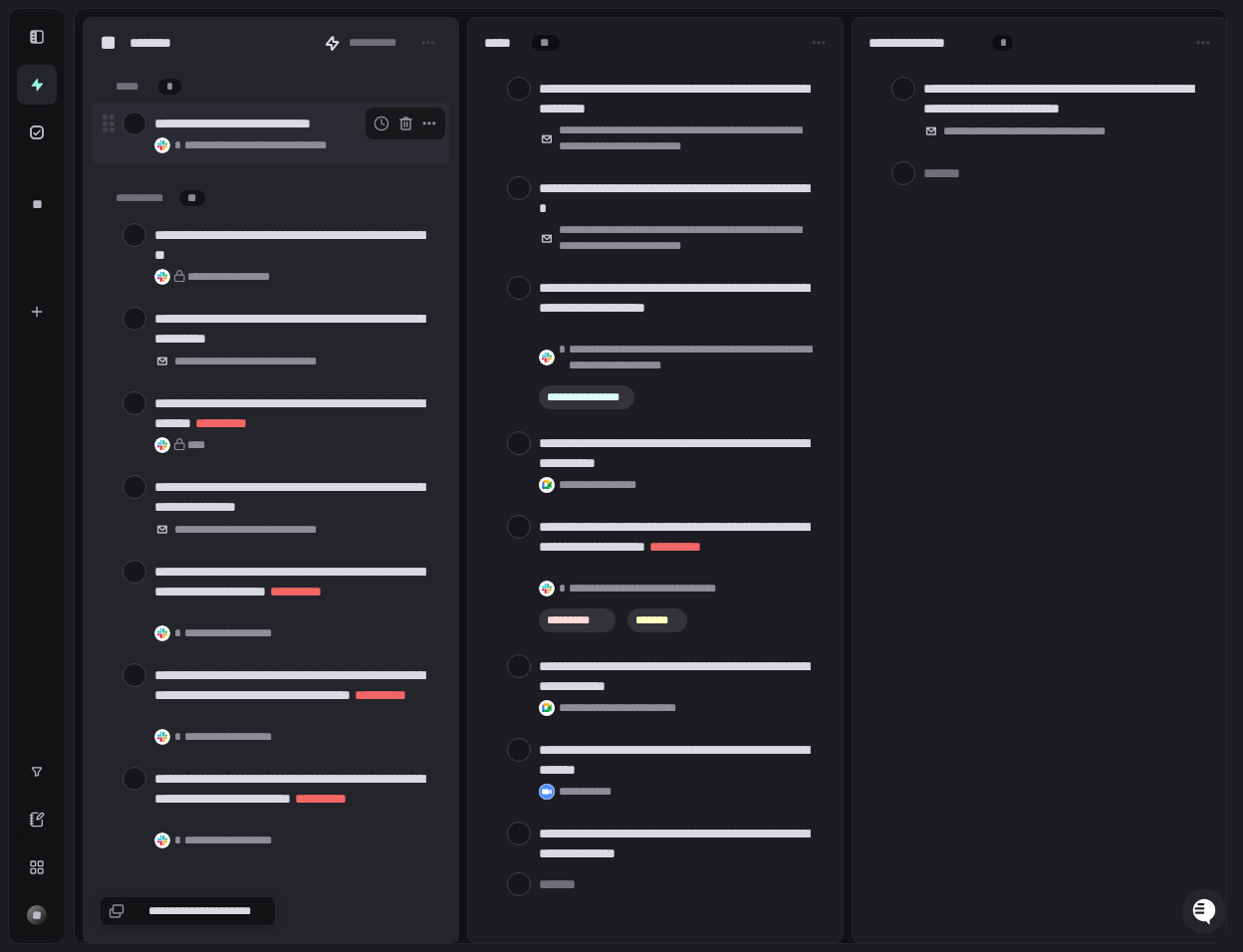 click at bounding box center (134, 123) 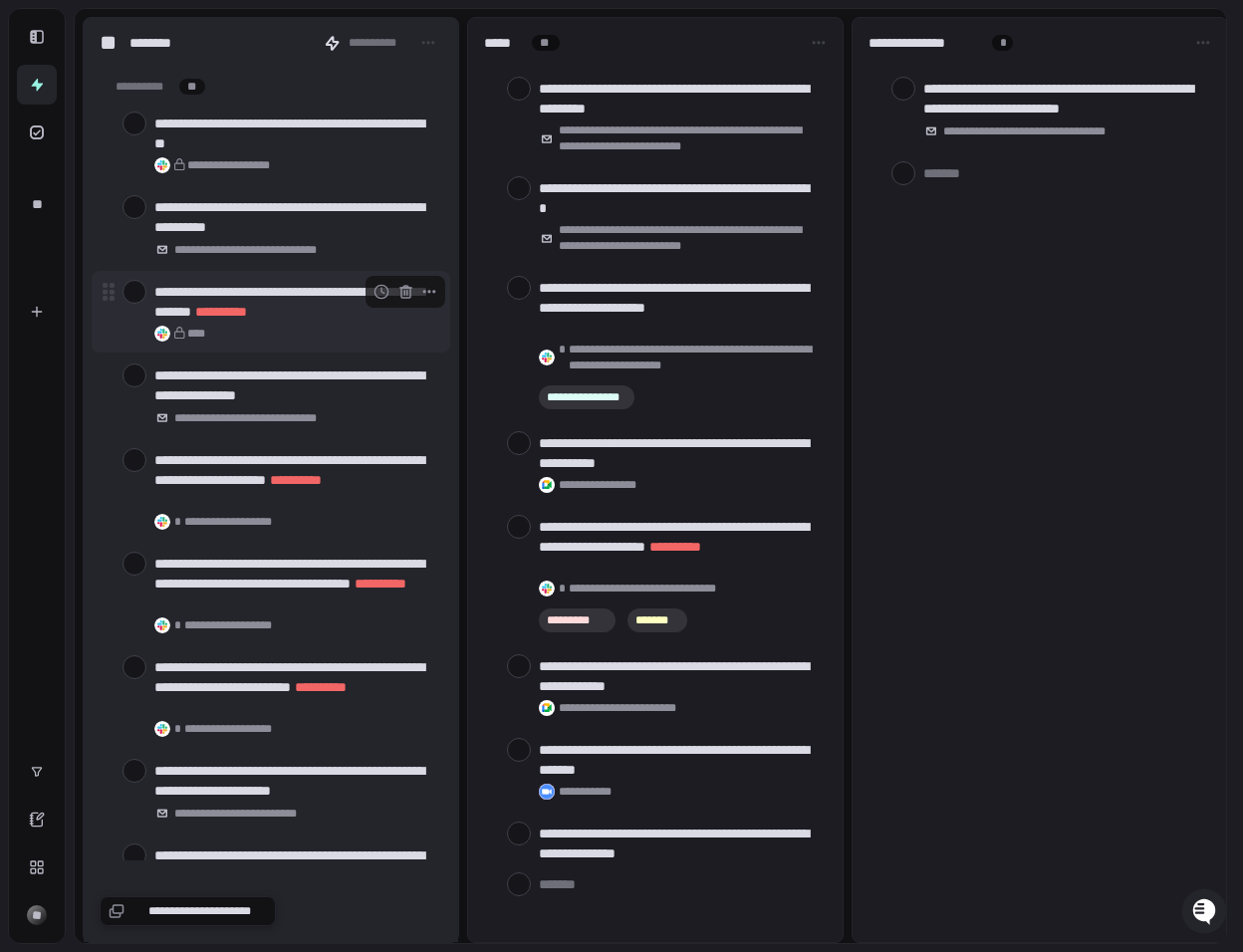 scroll, scrollTop: 13, scrollLeft: 0, axis: vertical 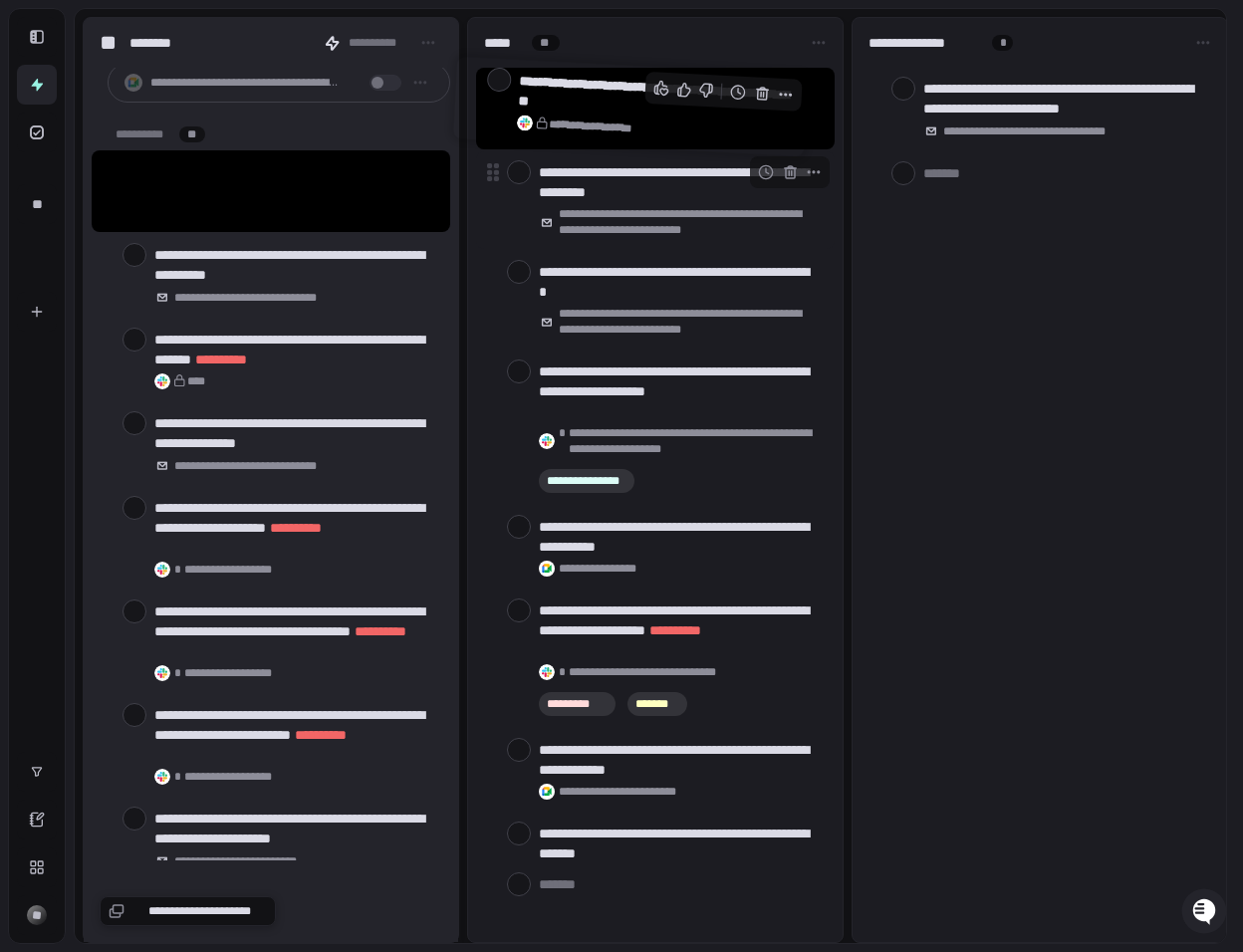drag, startPoint x: 223, startPoint y: 184, endPoint x: 623, endPoint y: 167, distance: 400.36109 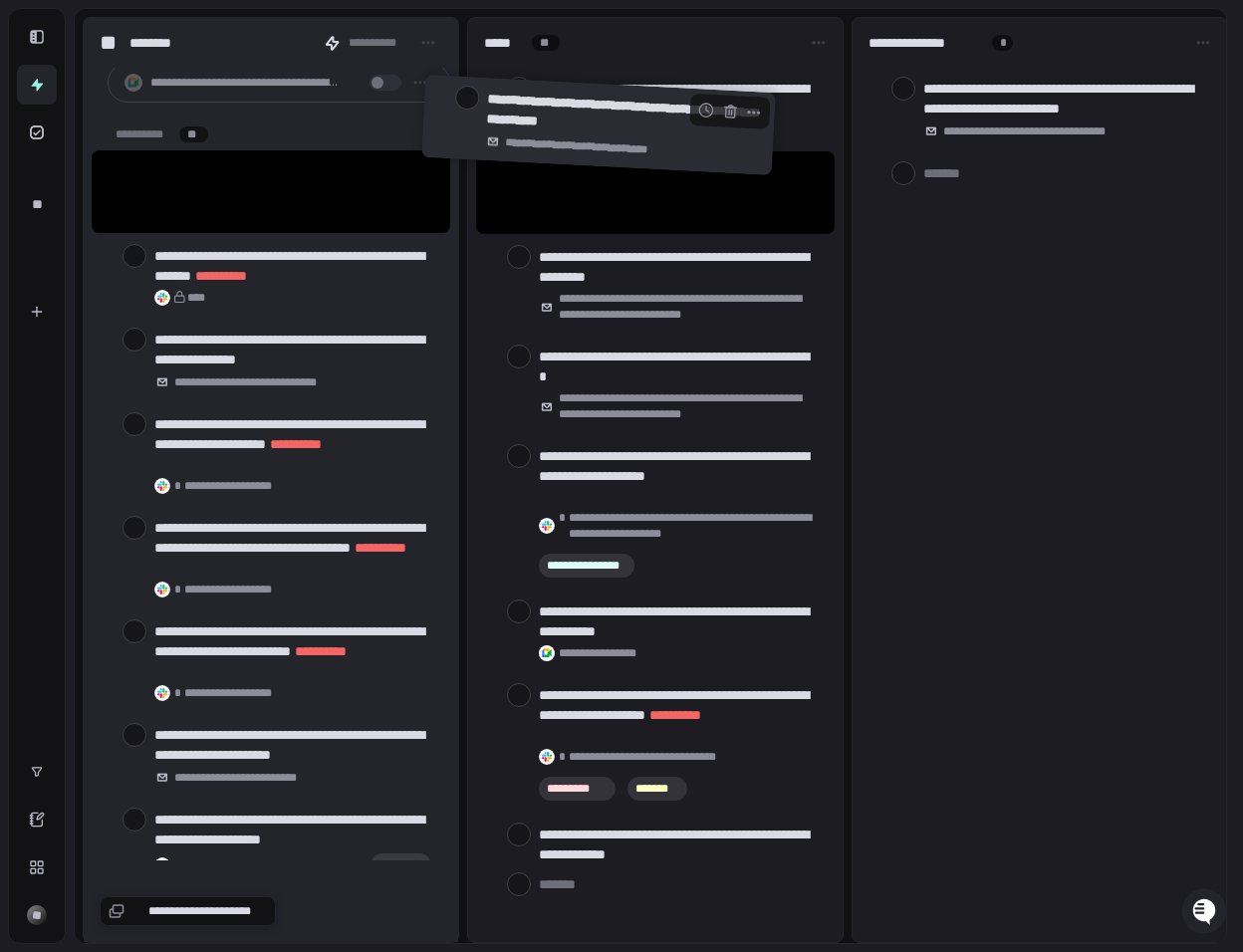 drag, startPoint x: 250, startPoint y: 182, endPoint x: 583, endPoint y: 115, distance: 339.67337 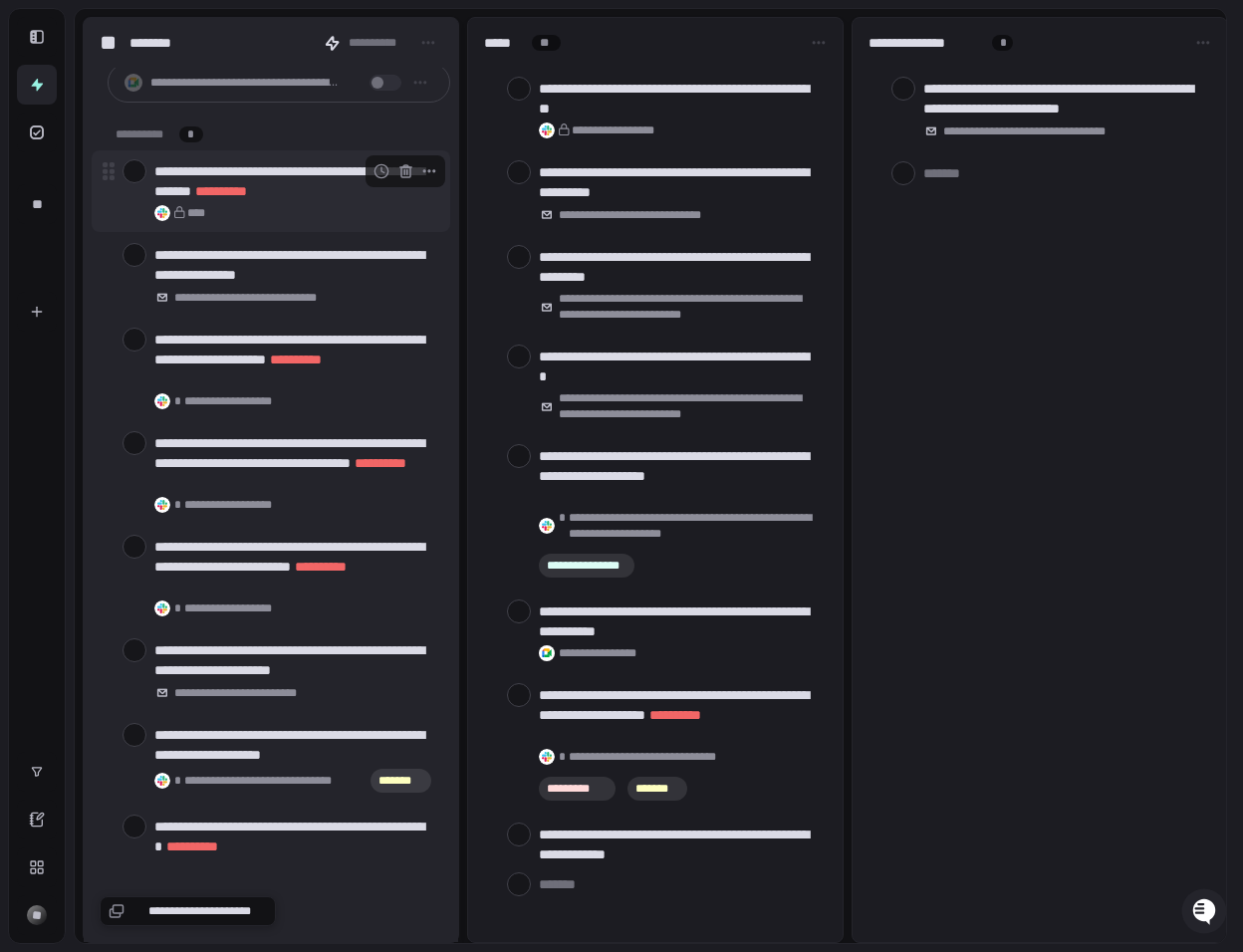 click at bounding box center [134, 171] 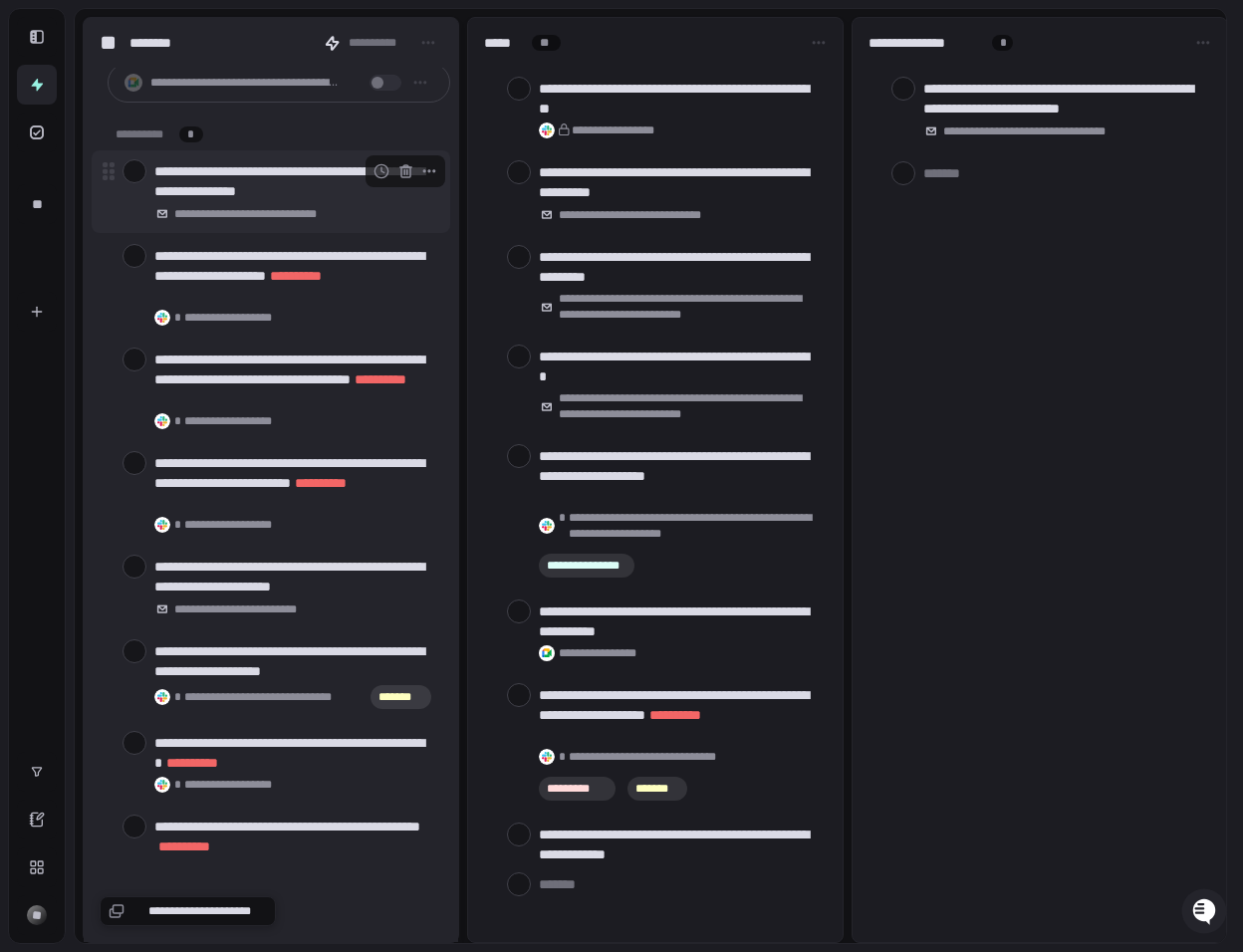 click at bounding box center [134, 171] 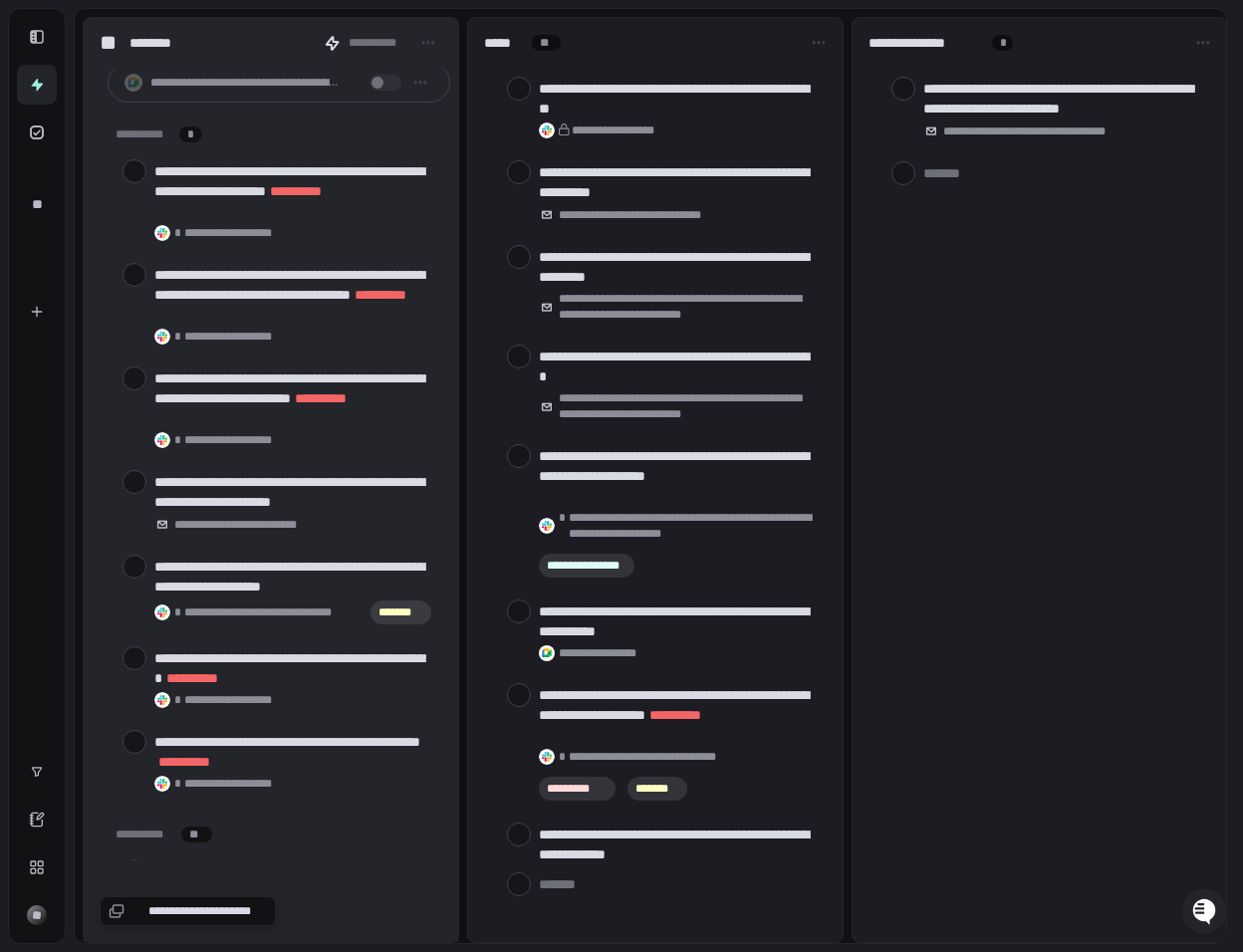 click on "*" at bounding box center [190, 134] 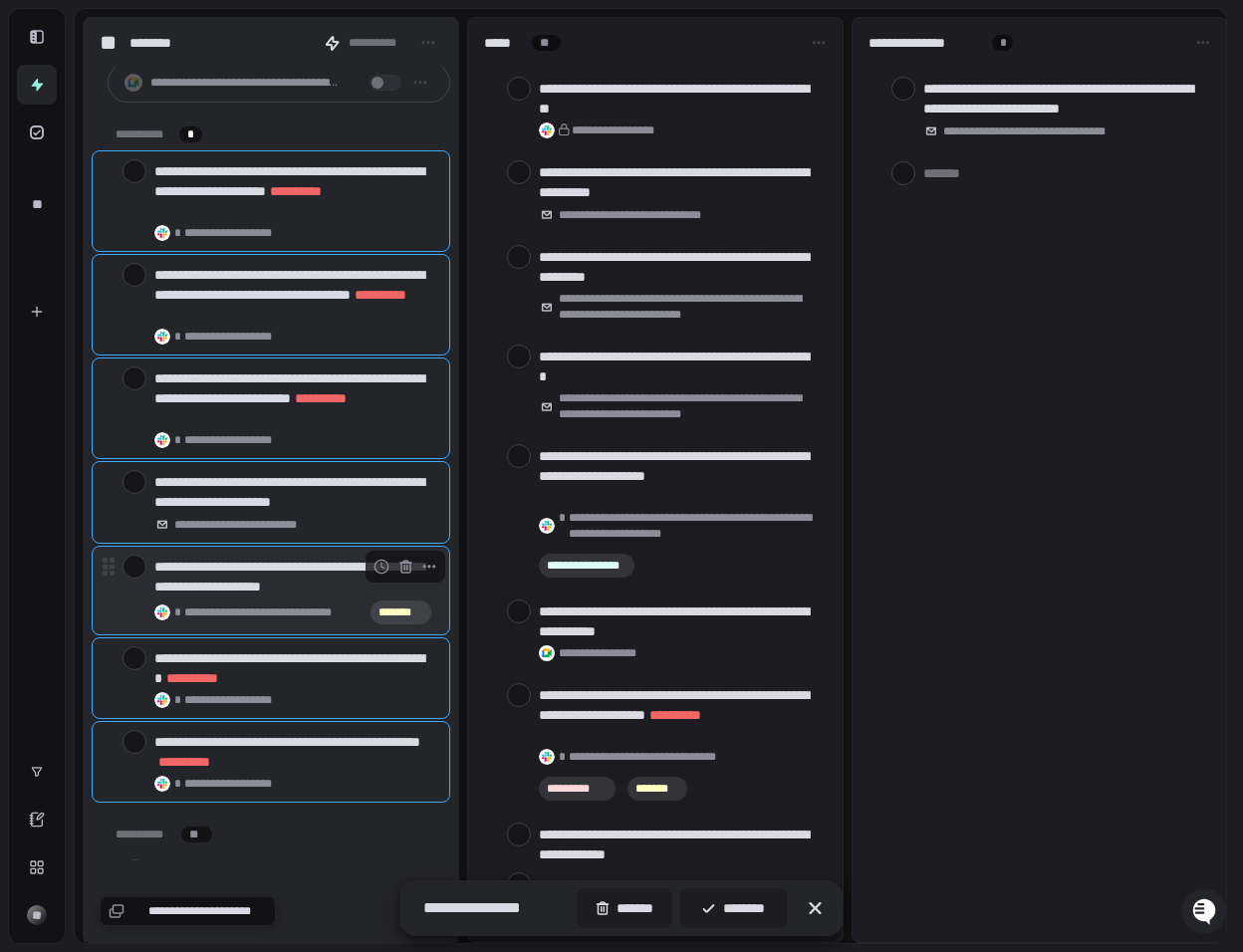 click on "**********" at bounding box center (298, 612) 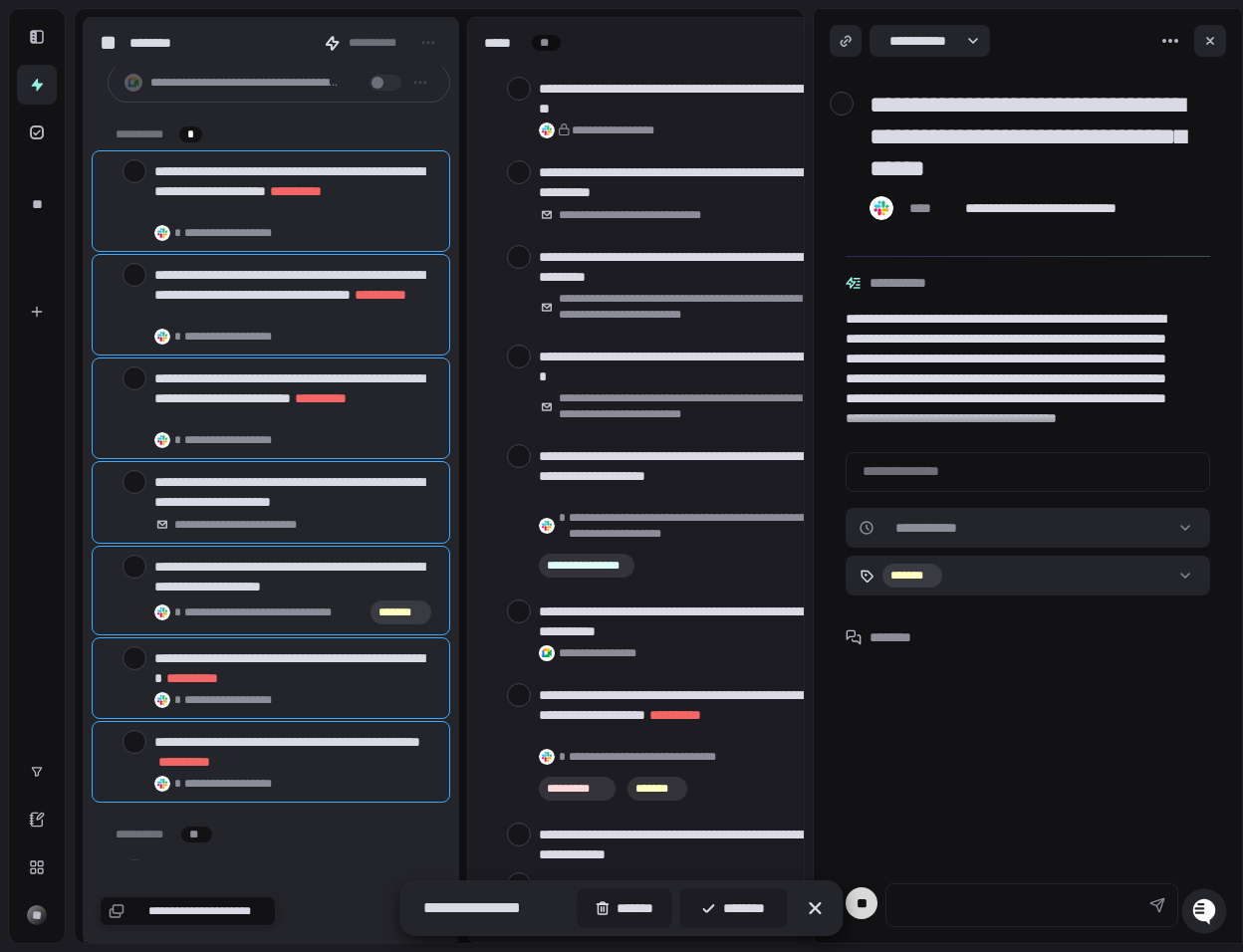 click on "**********" at bounding box center (271, 464) 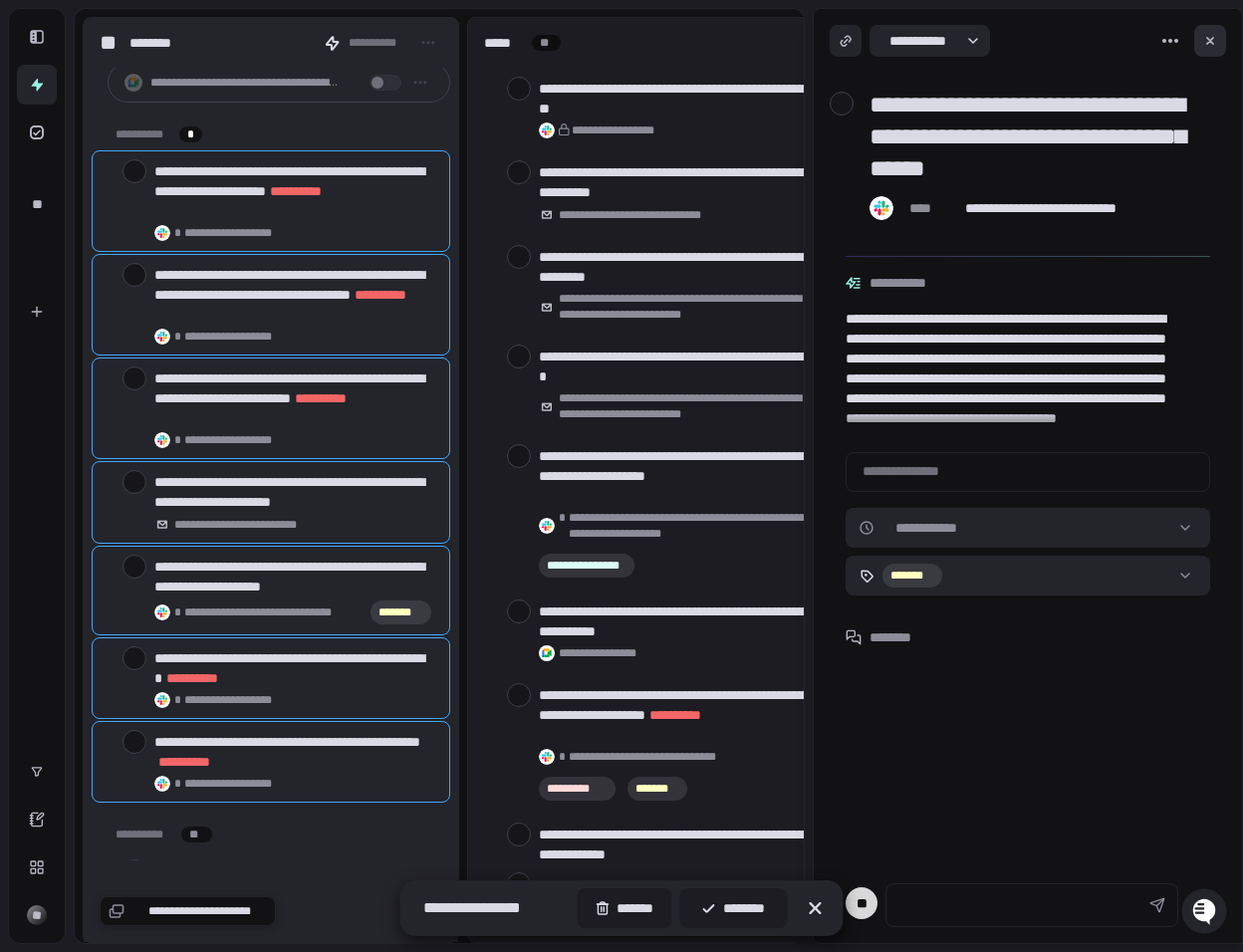 click at bounding box center (1210, 41) 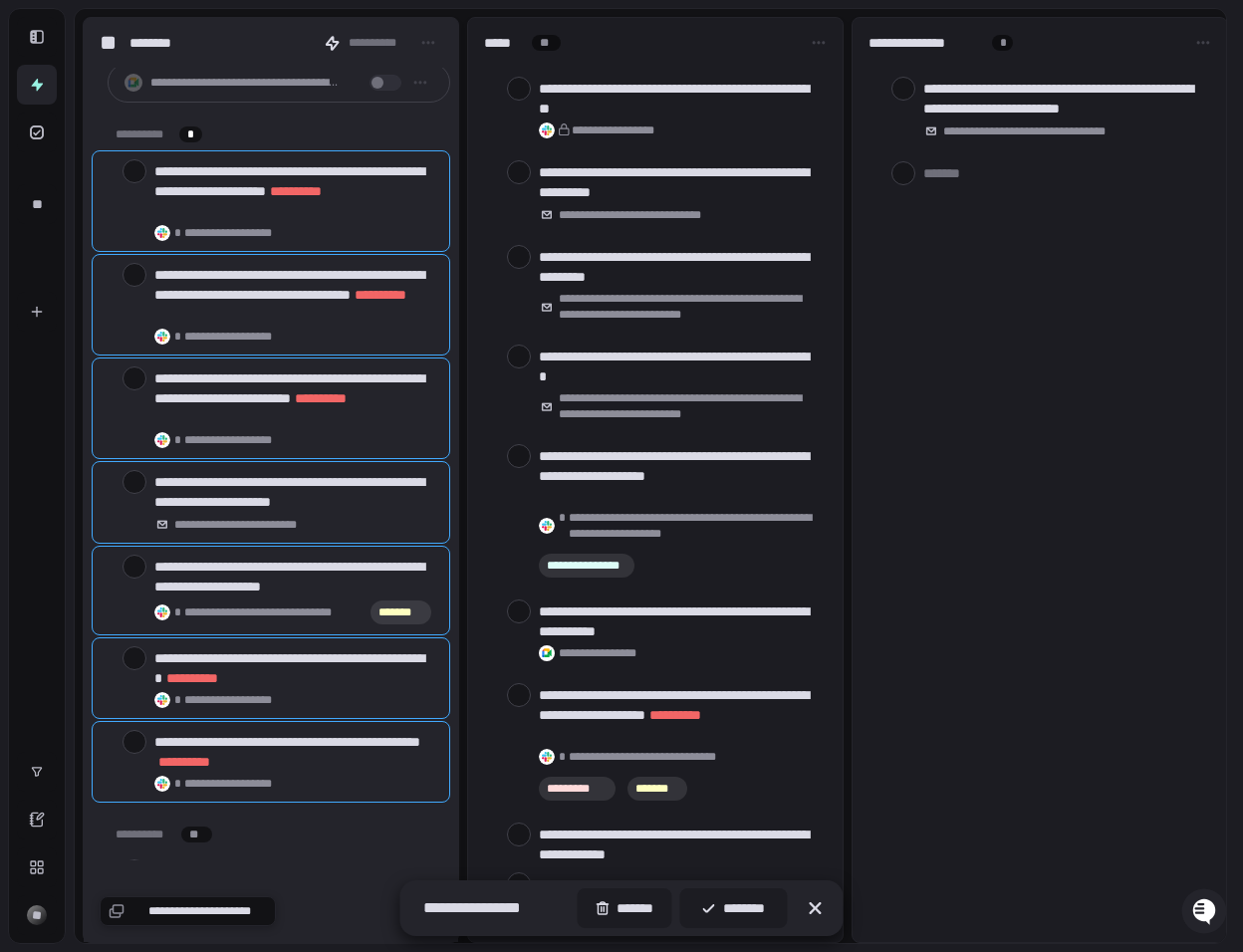 click on "*" at bounding box center [190, 134] 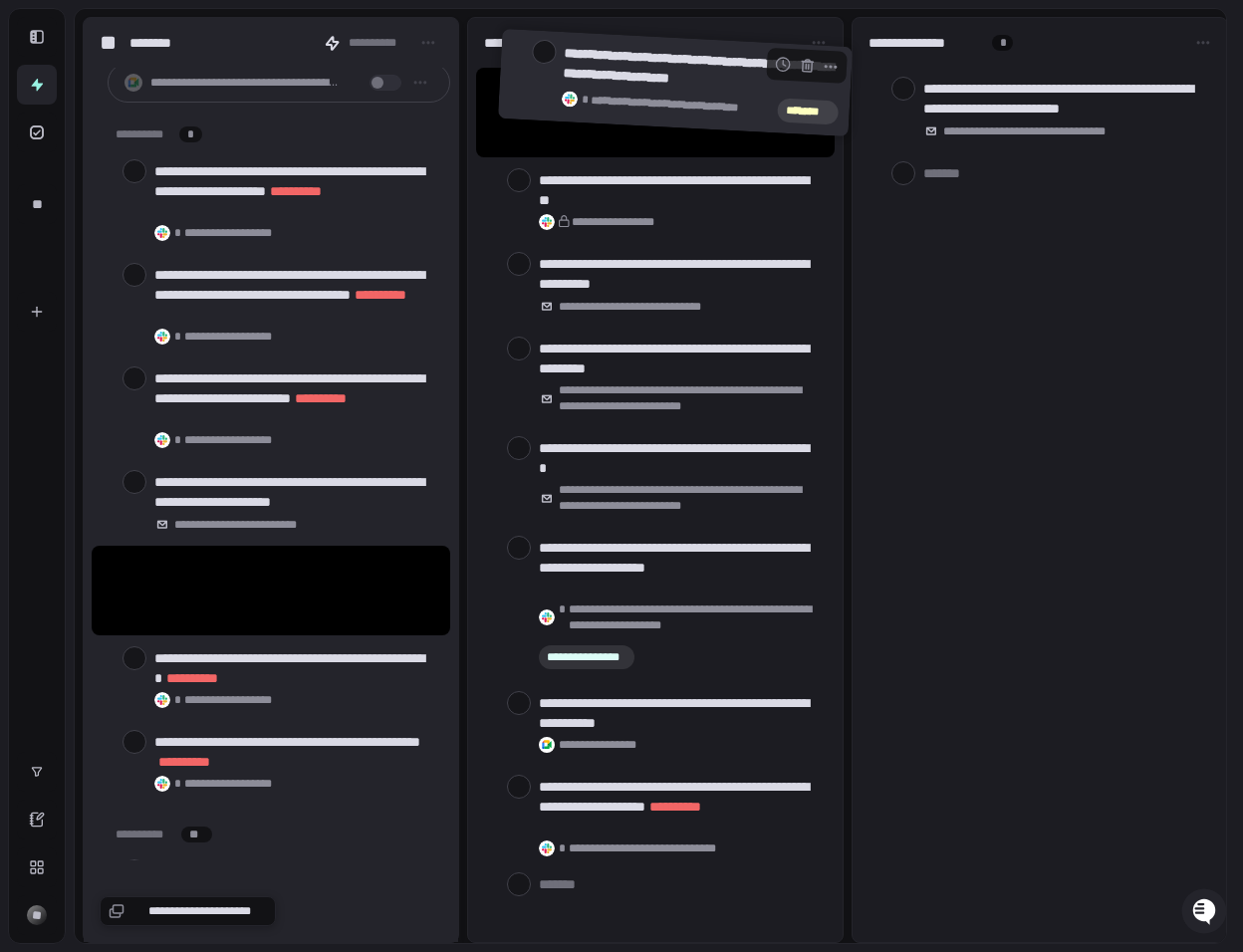 drag, startPoint x: 264, startPoint y: 582, endPoint x: 662, endPoint y: 77, distance: 642.98445 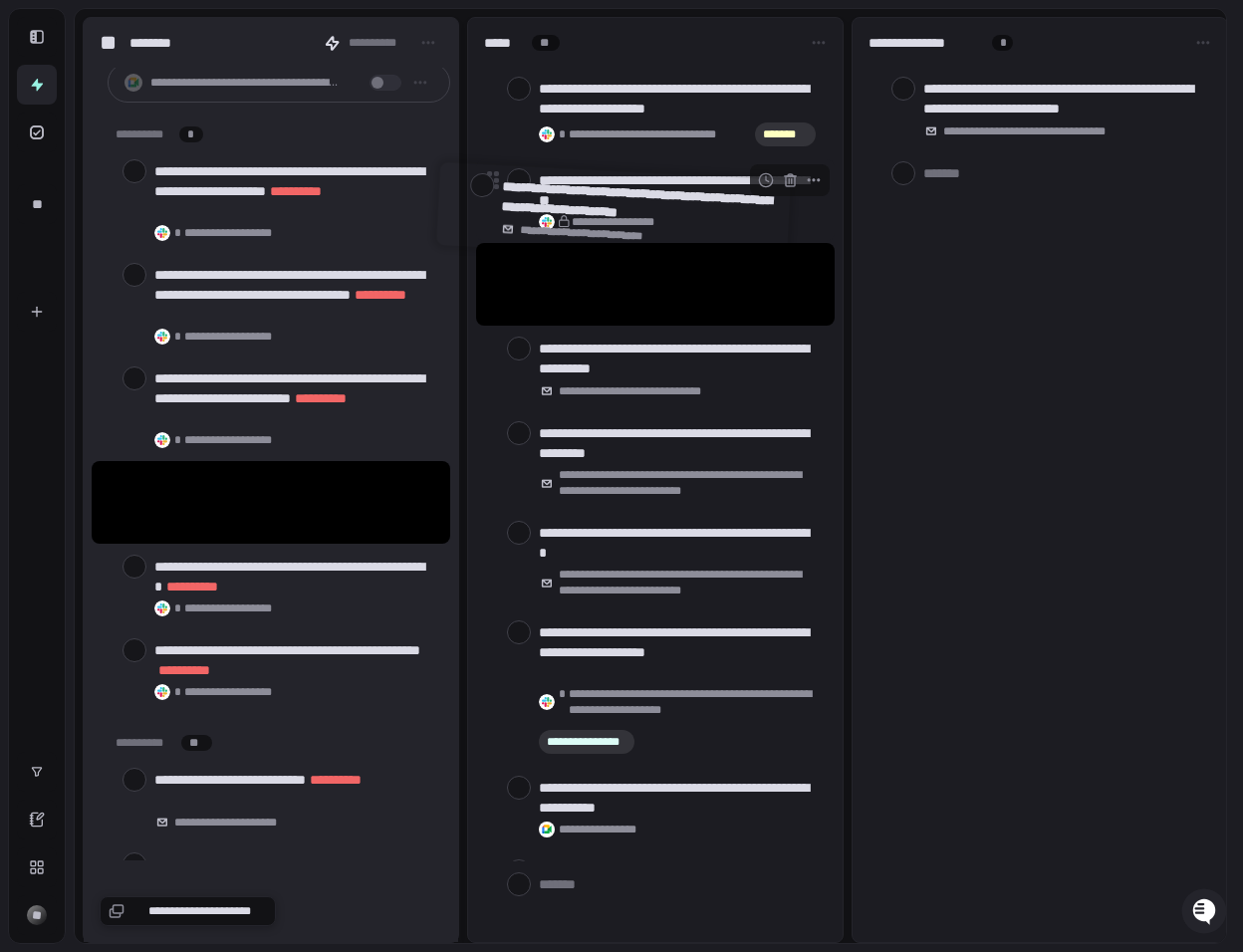 drag, startPoint x: 243, startPoint y: 506, endPoint x: 589, endPoint y: 218, distance: 450.1777 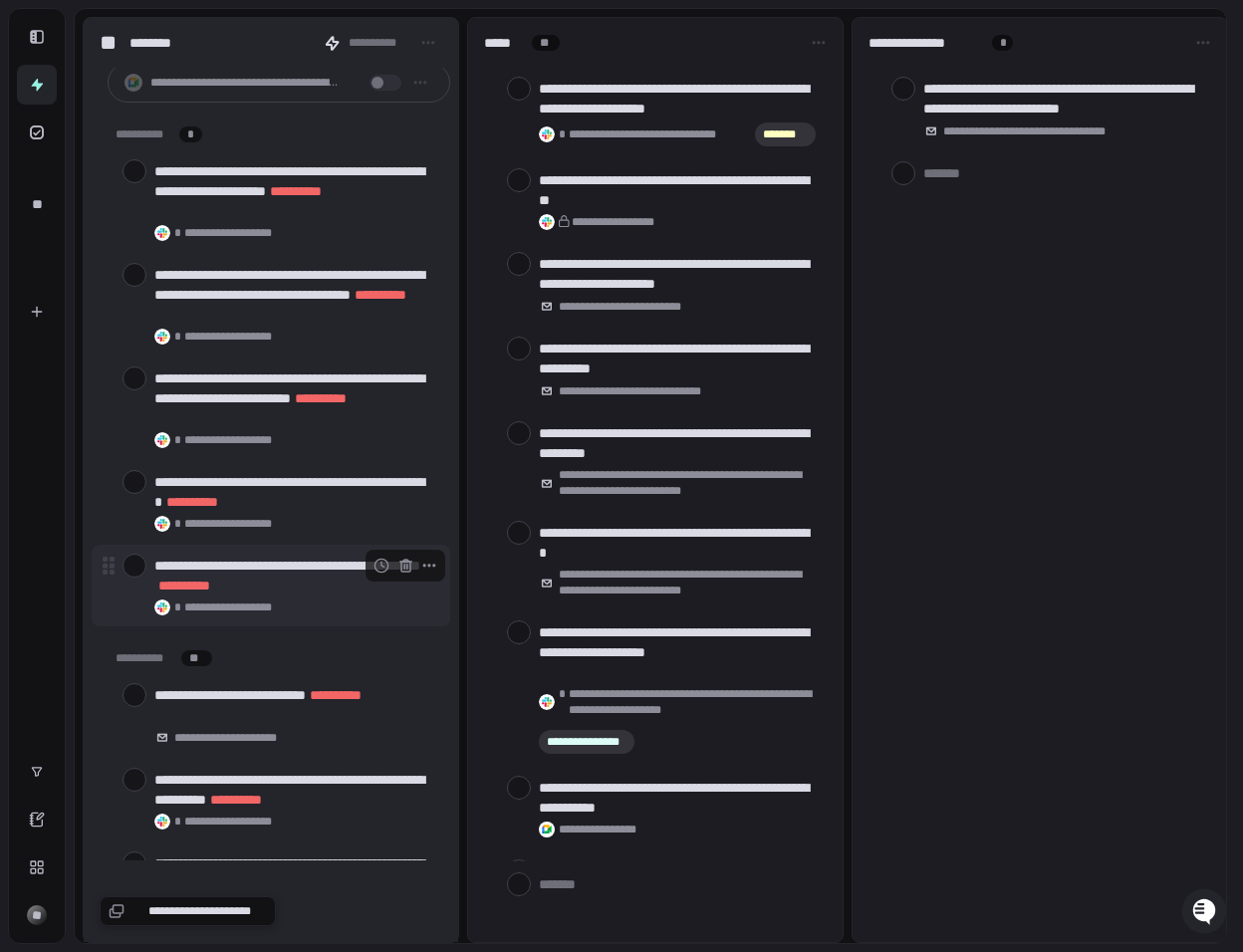 click on "**********" at bounding box center [294, 576] 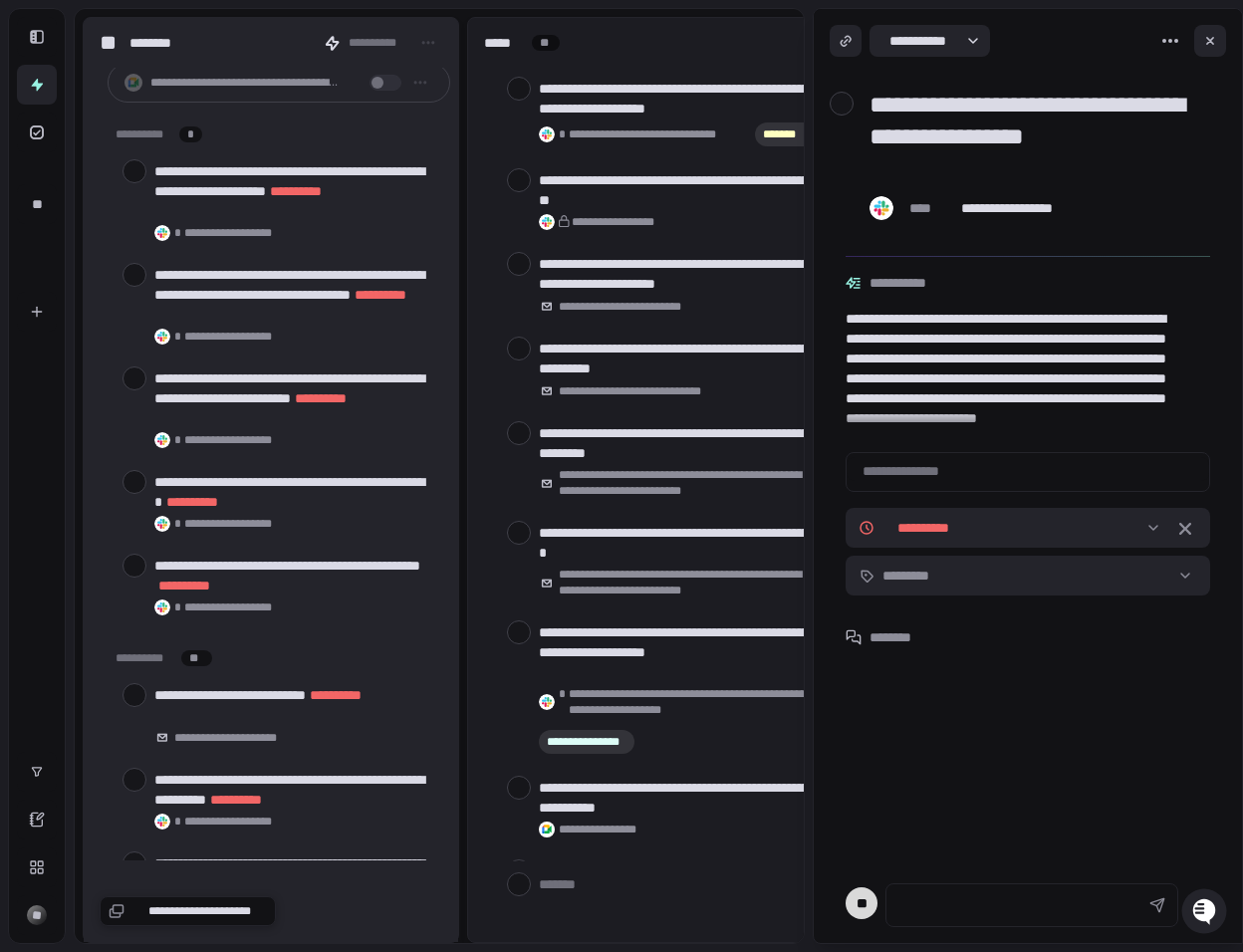 scroll, scrollTop: 32, scrollLeft: 0, axis: vertical 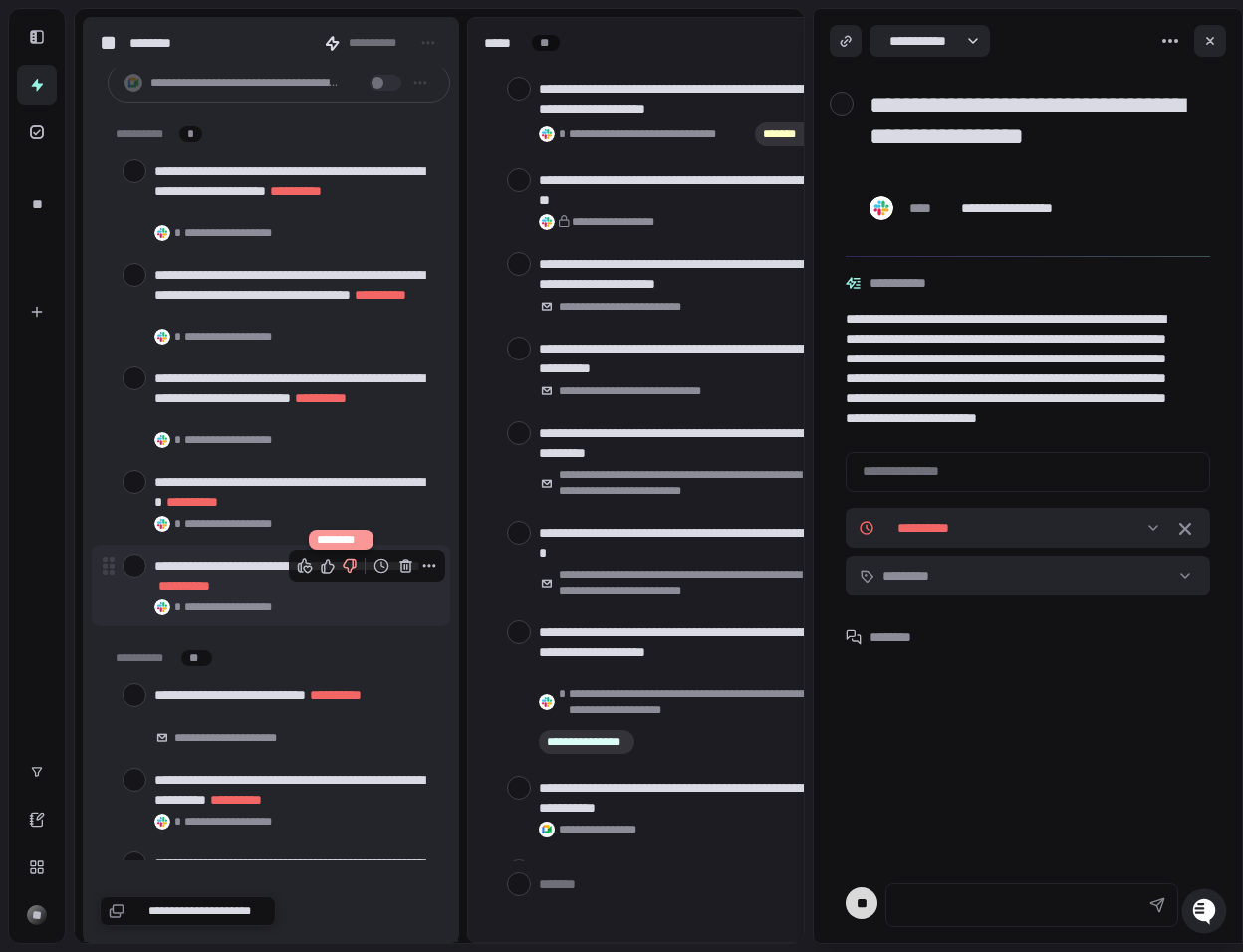 click 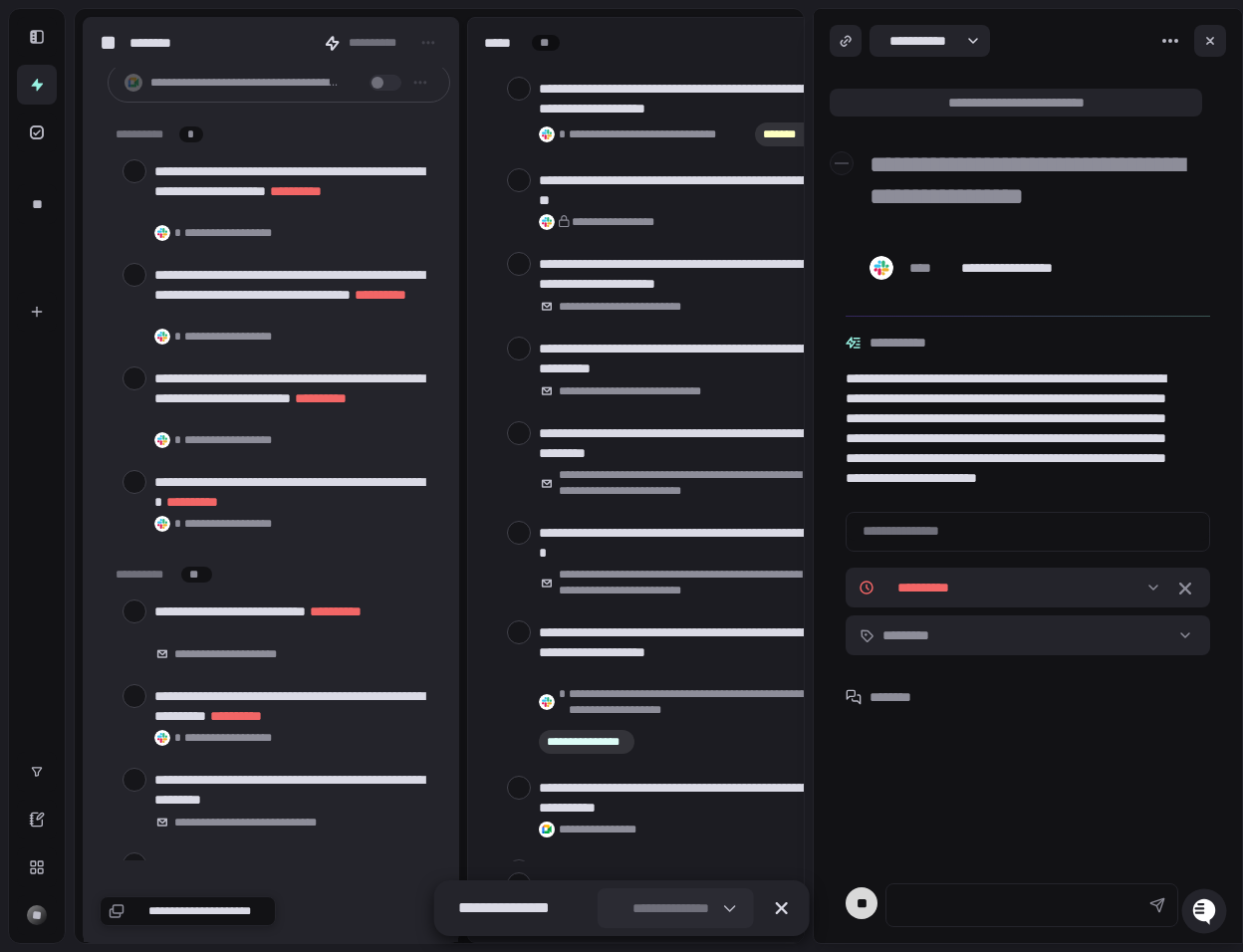 click on "**********" at bounding box center [670, 908] 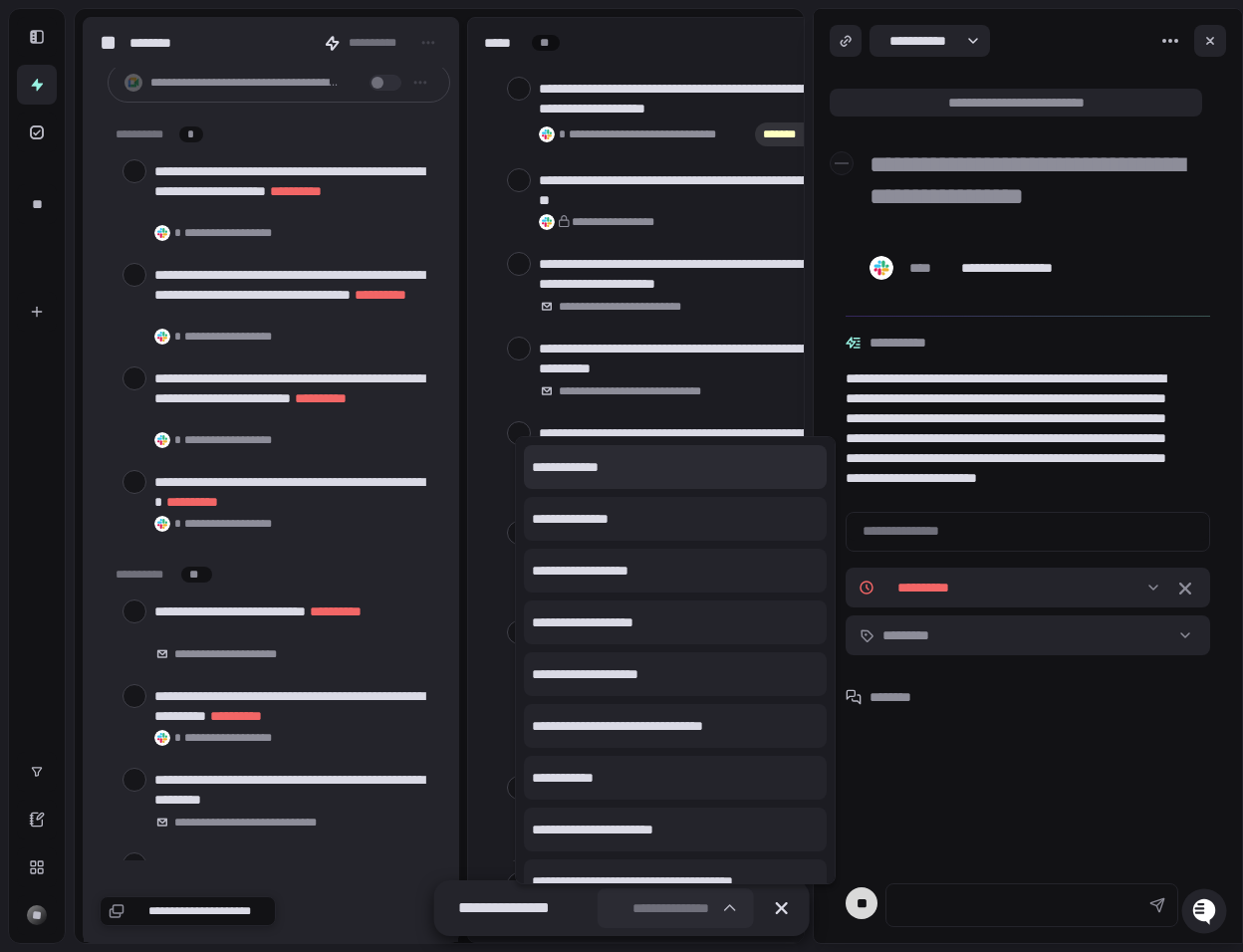 click on "**********" at bounding box center (675, 467) 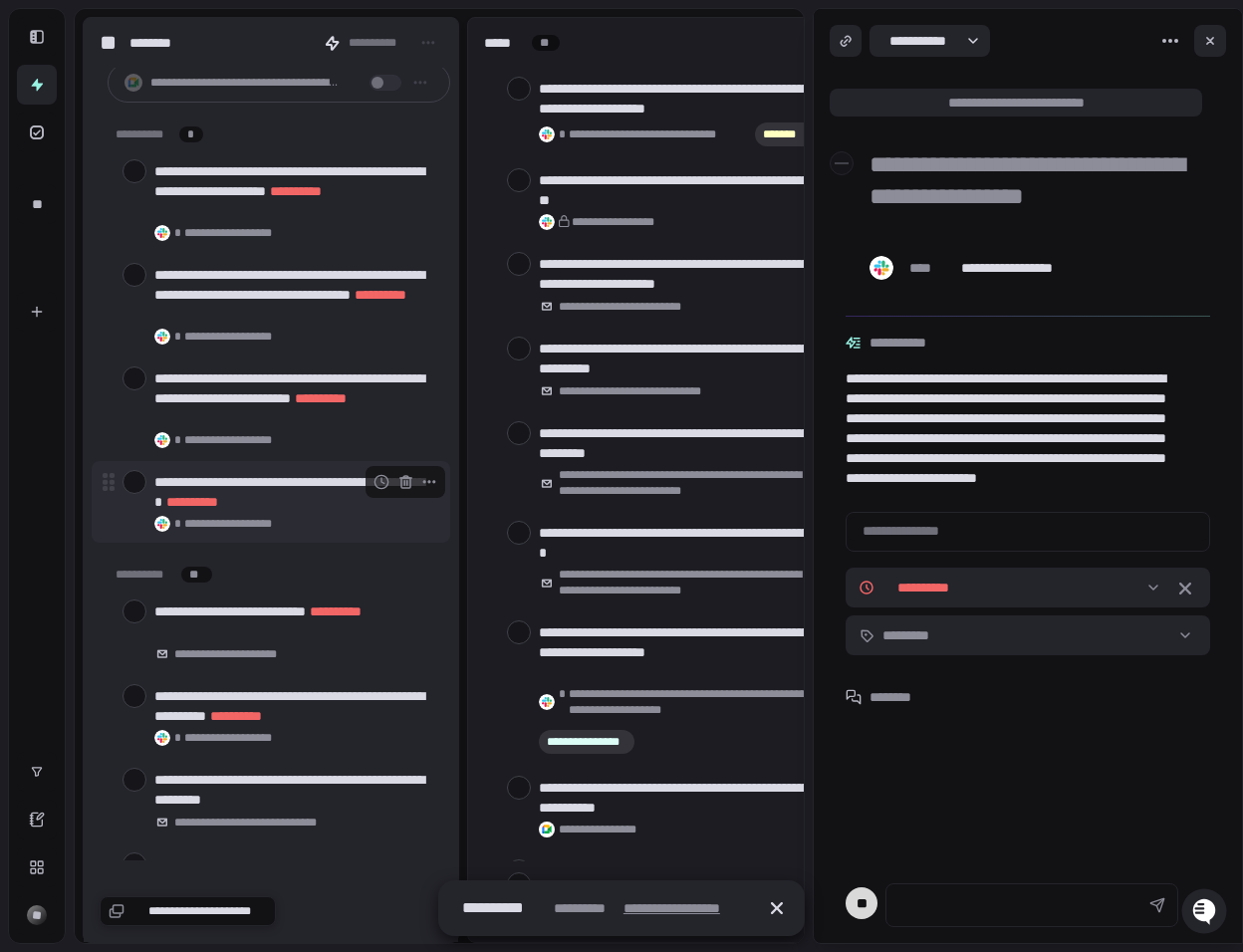 click on "**********" at bounding box center [294, 492] 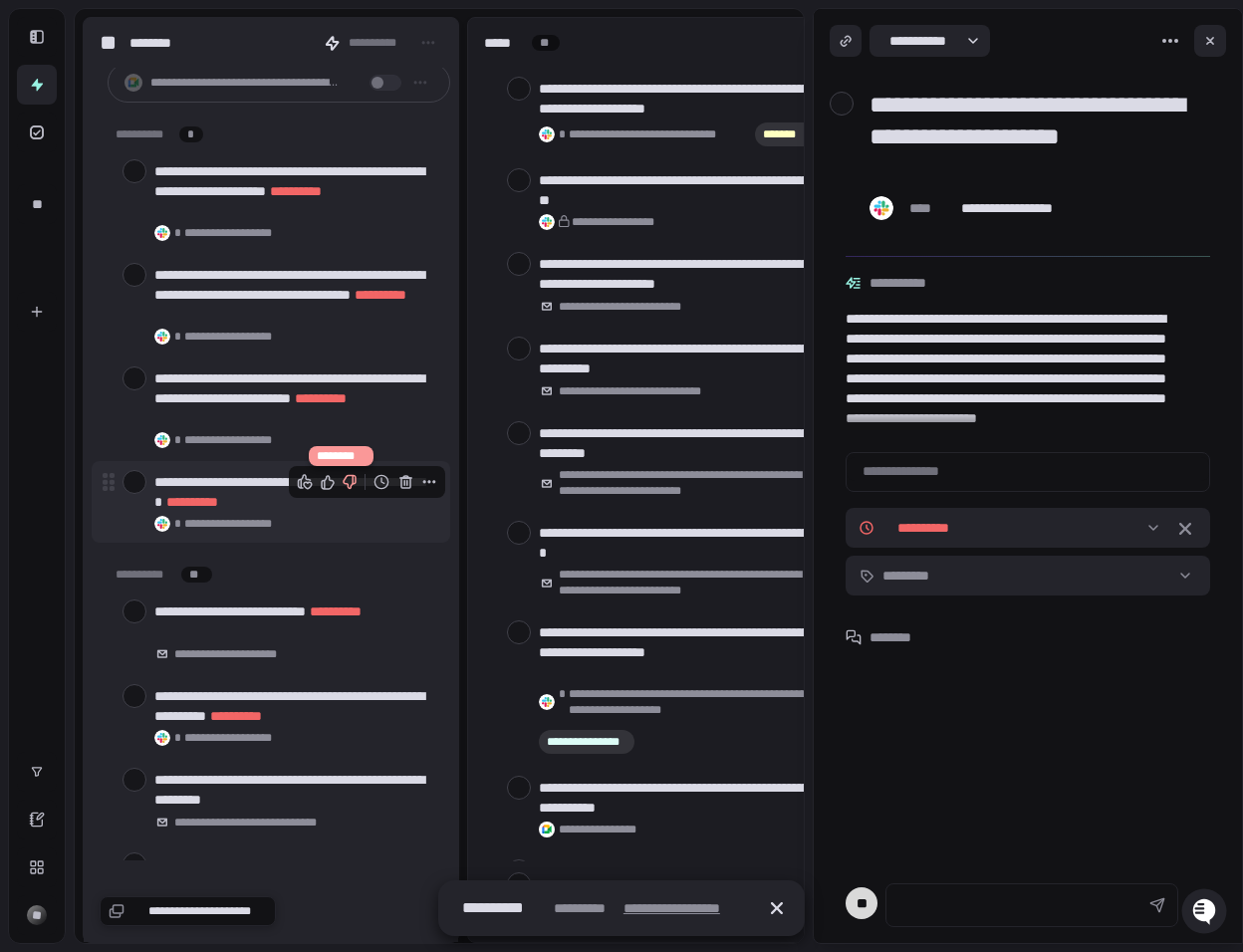 click 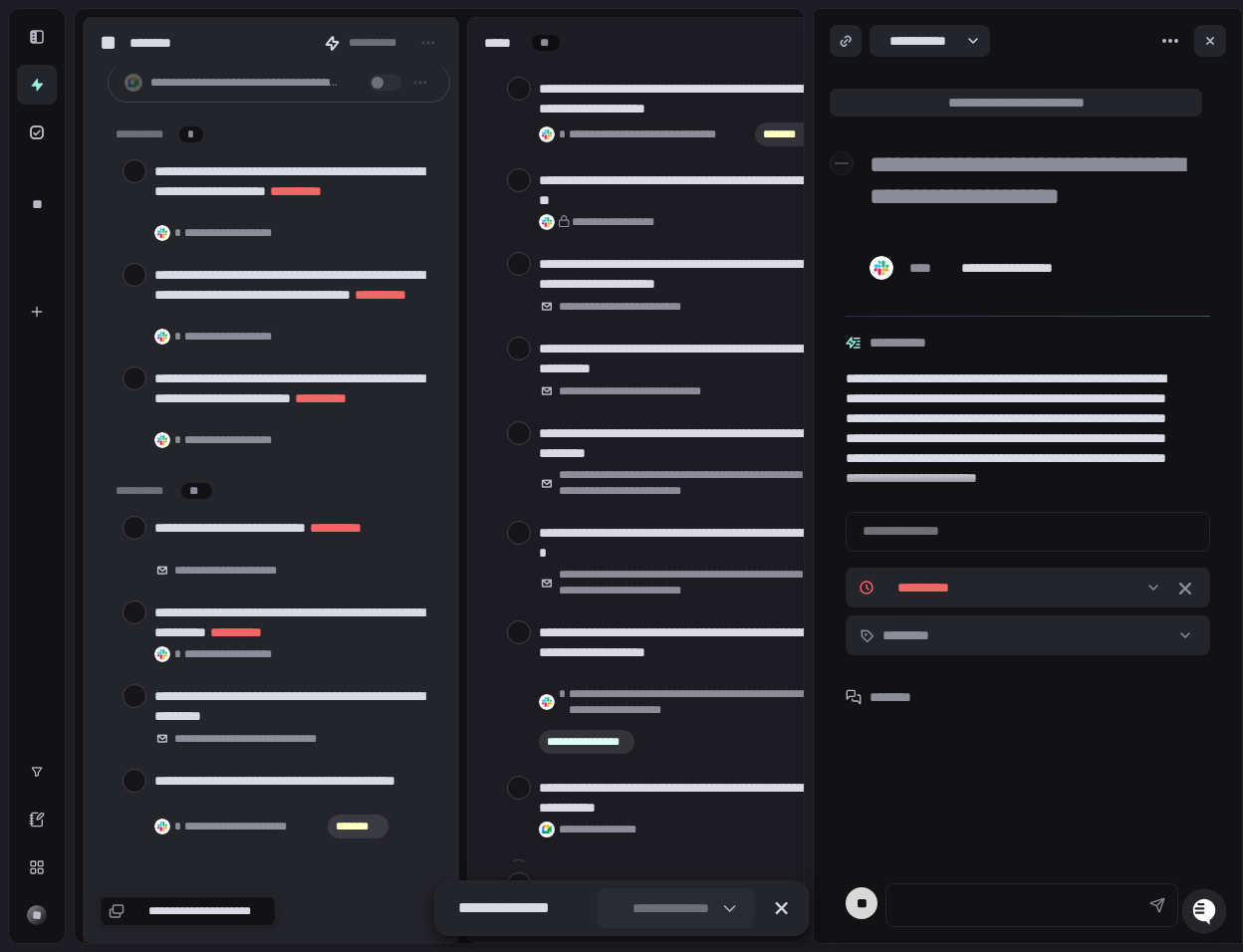 click on "**********" at bounding box center [670, 908] 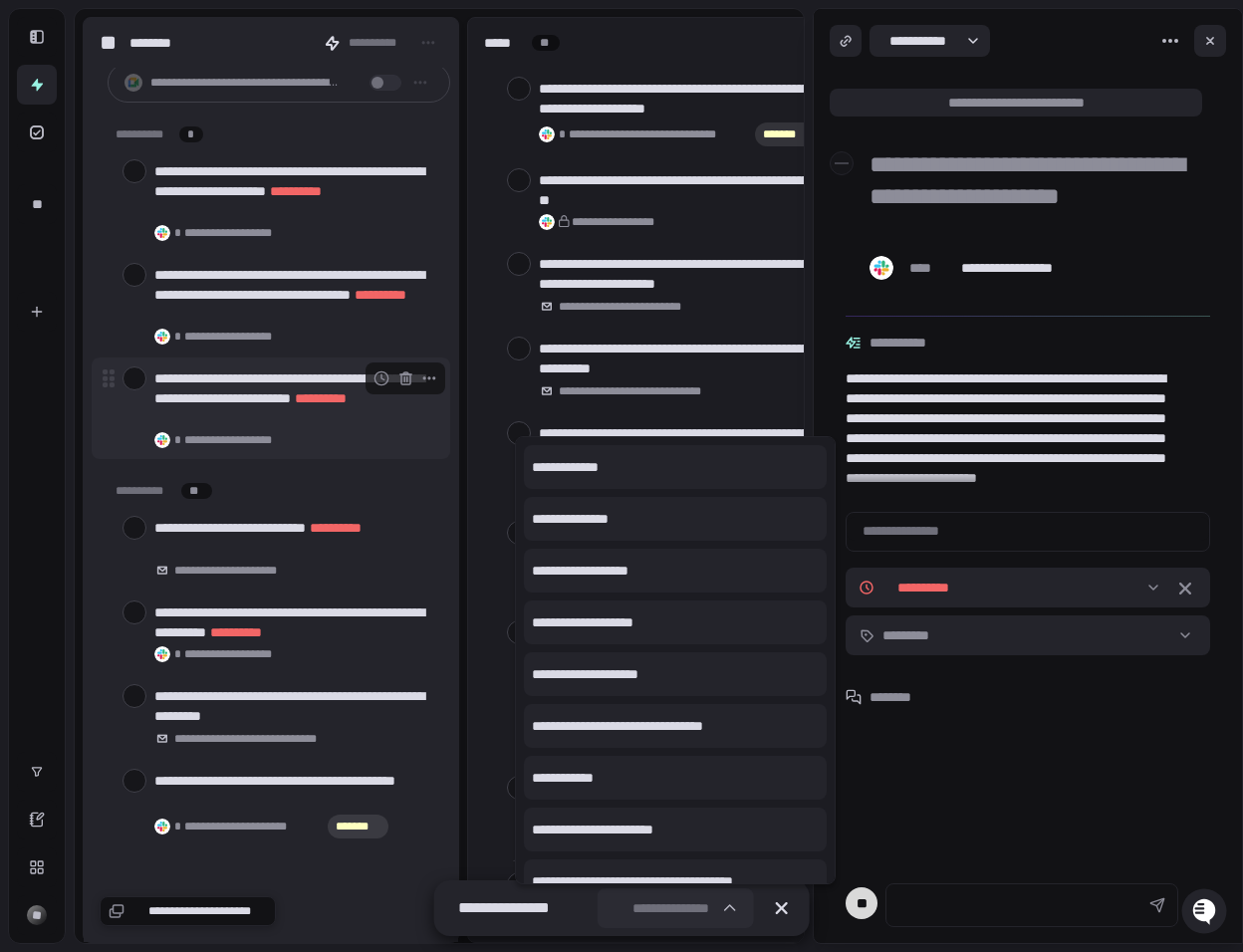 click on "**********" at bounding box center [675, 467] 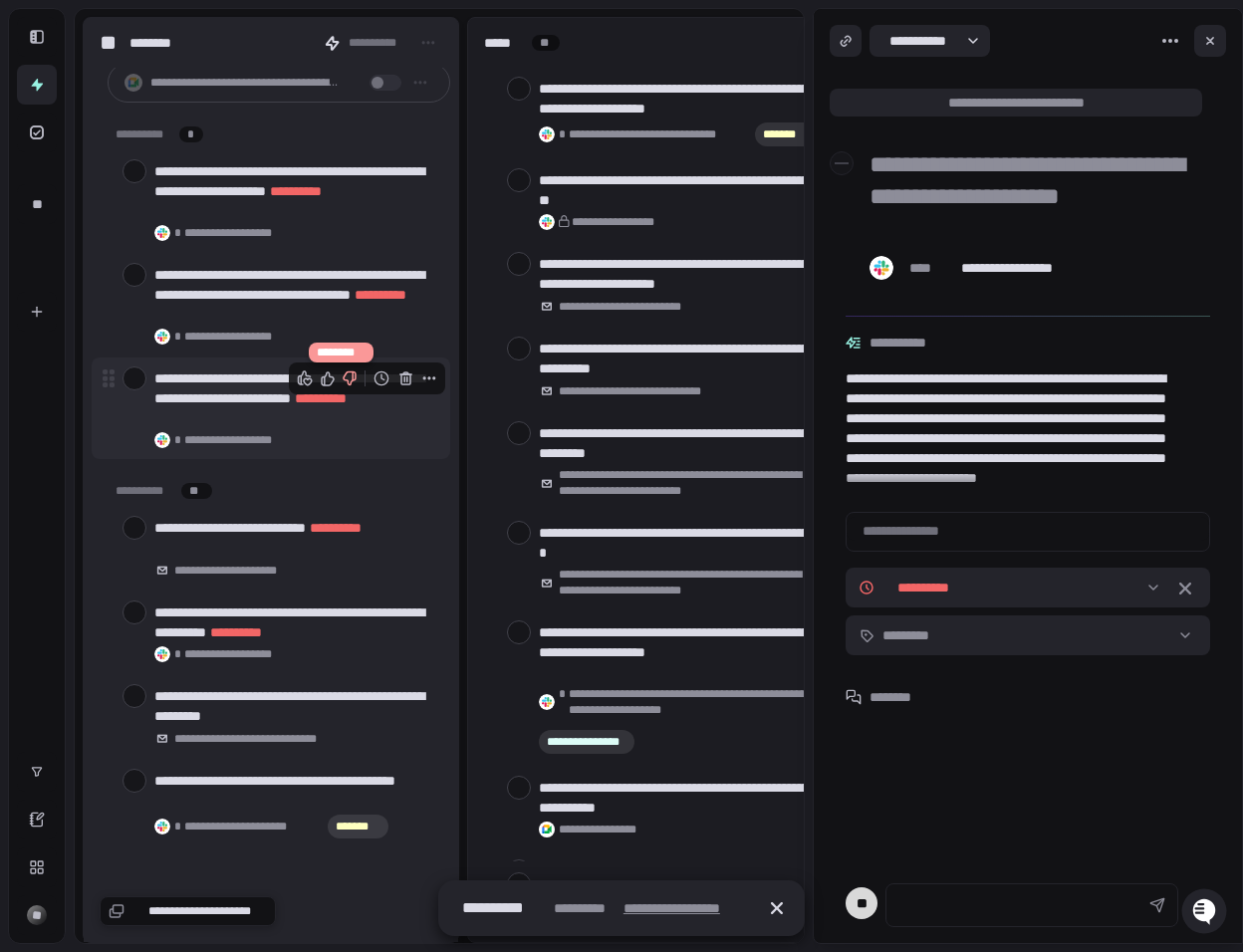 click 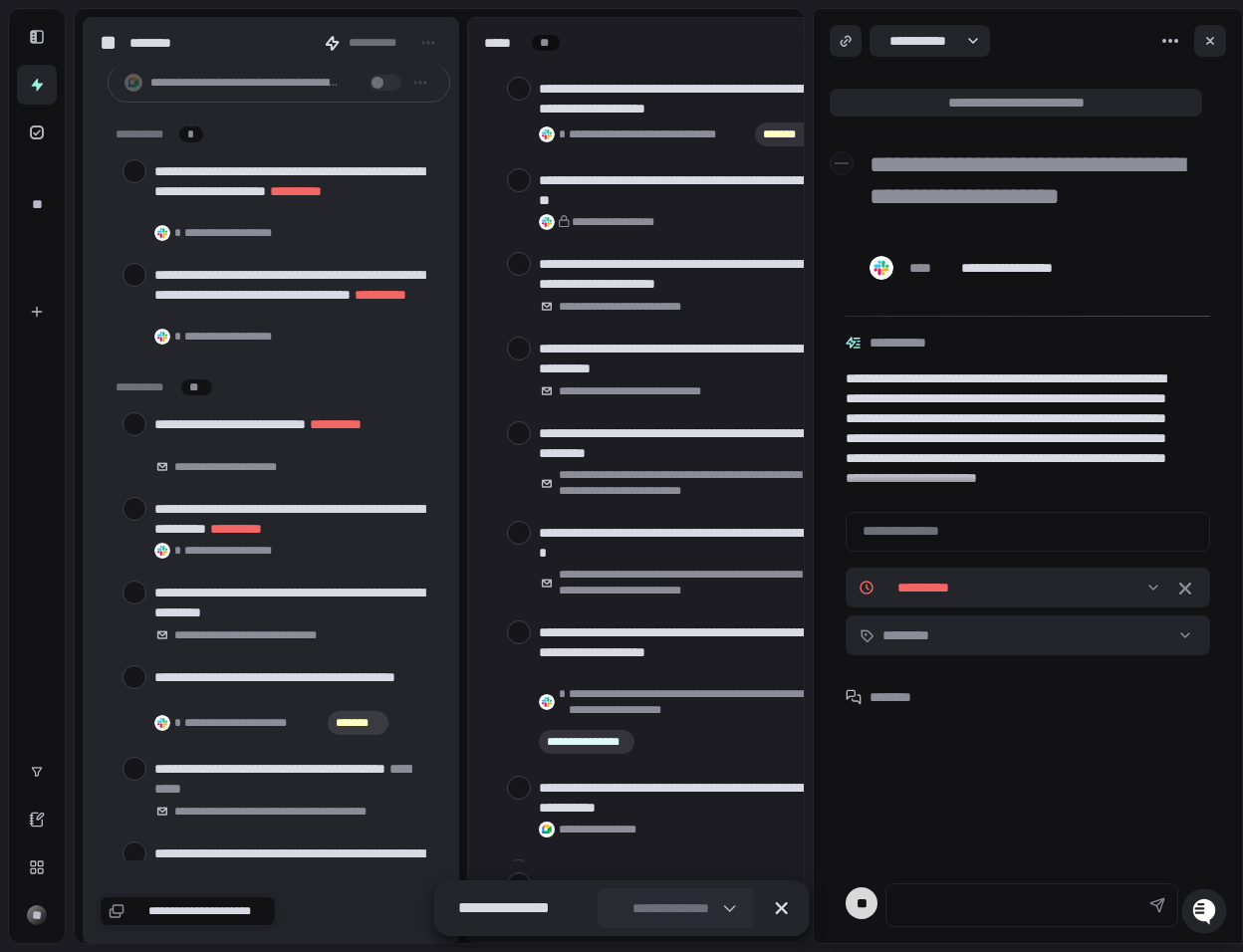 click on "**********" at bounding box center [670, 908] 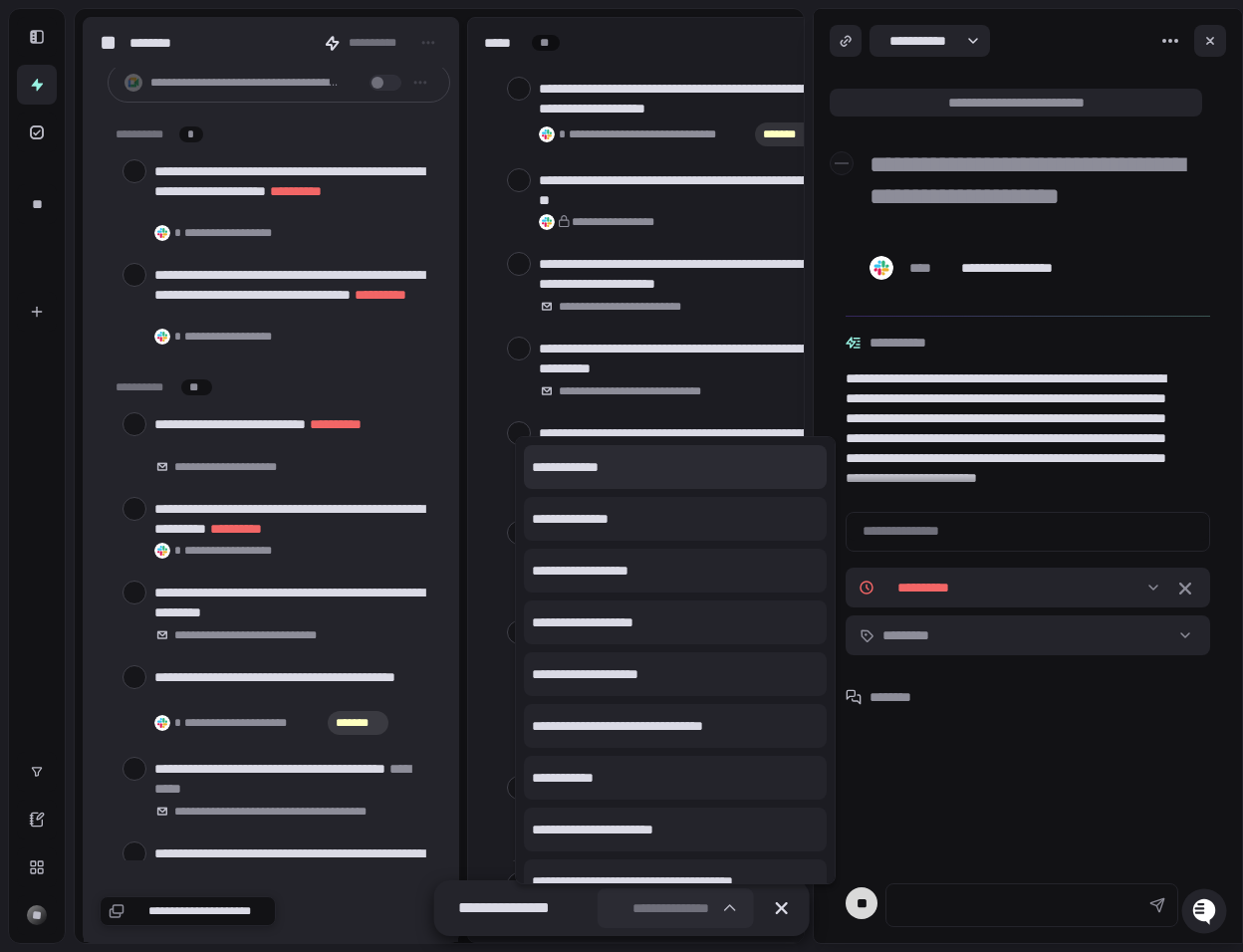 click on "**********" at bounding box center (675, 467) 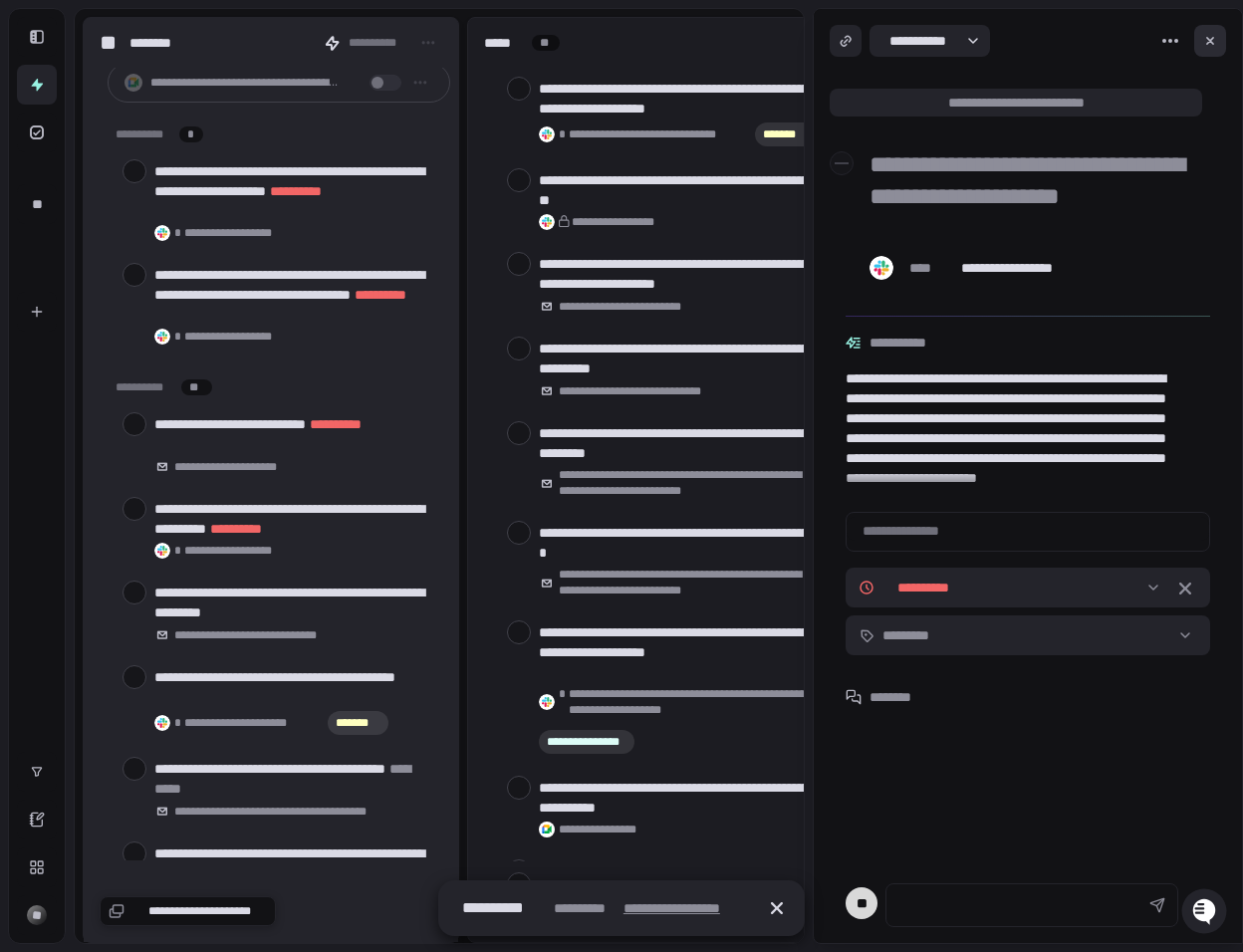 click at bounding box center (1210, 41) 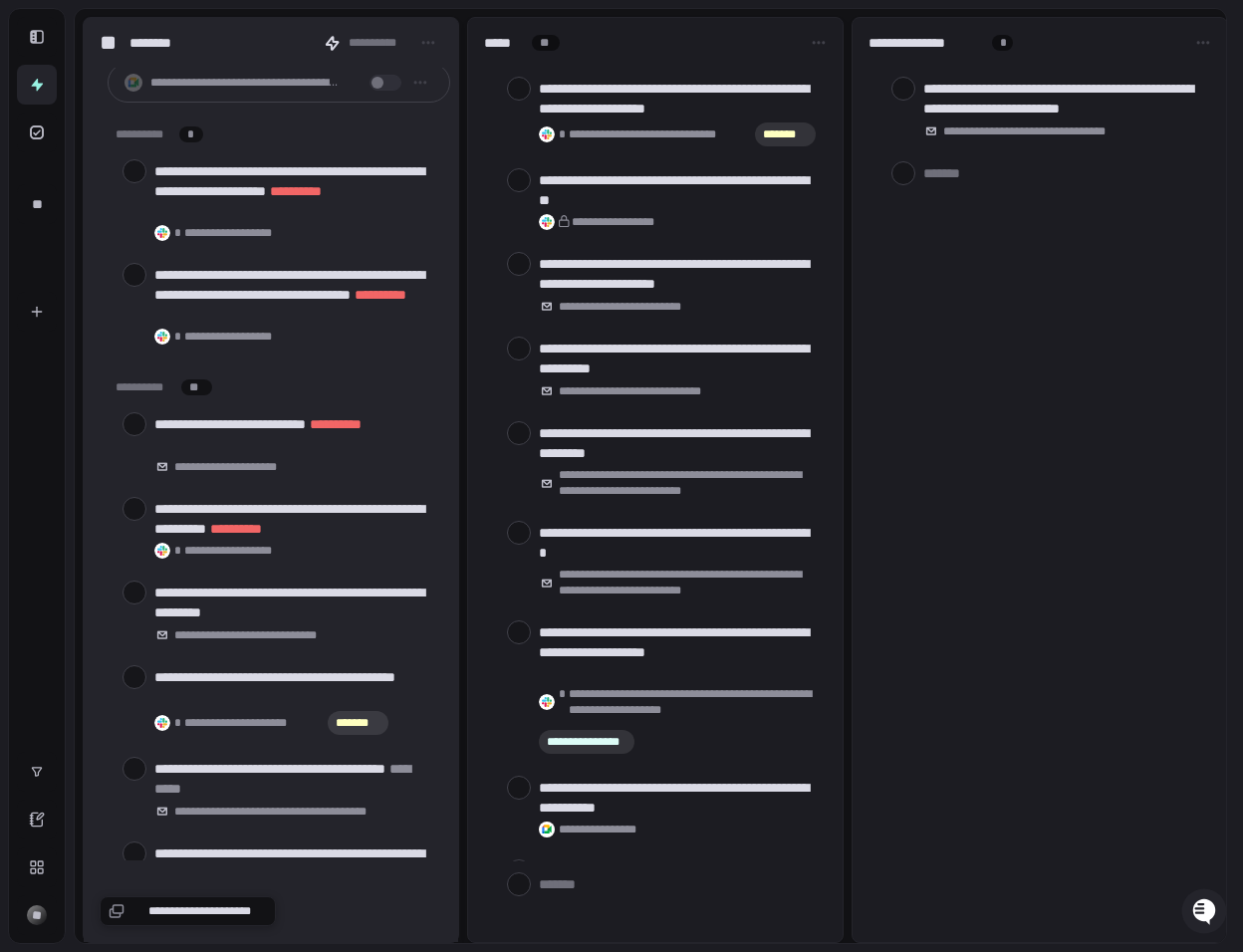 type on "*" 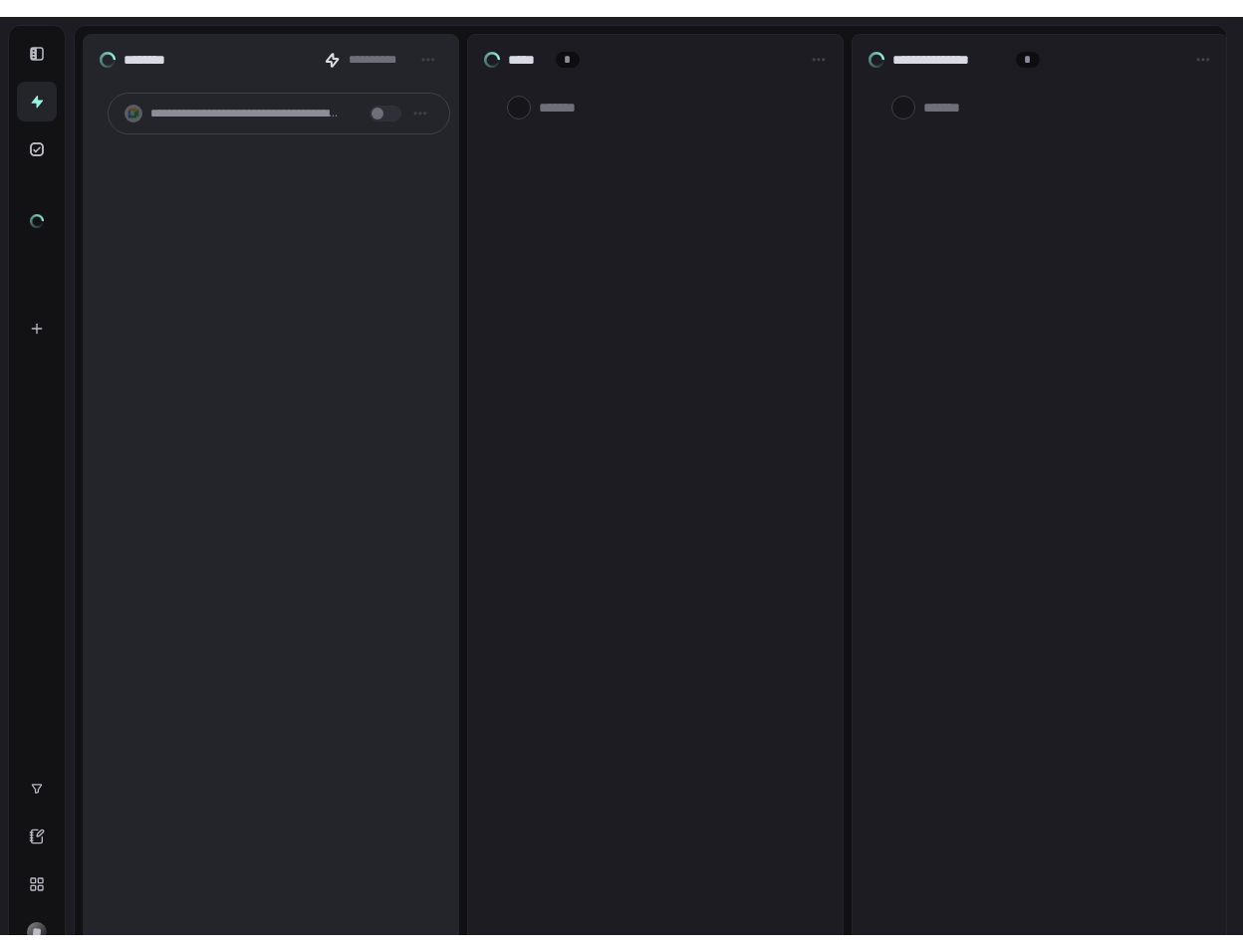 scroll, scrollTop: 0, scrollLeft: 0, axis: both 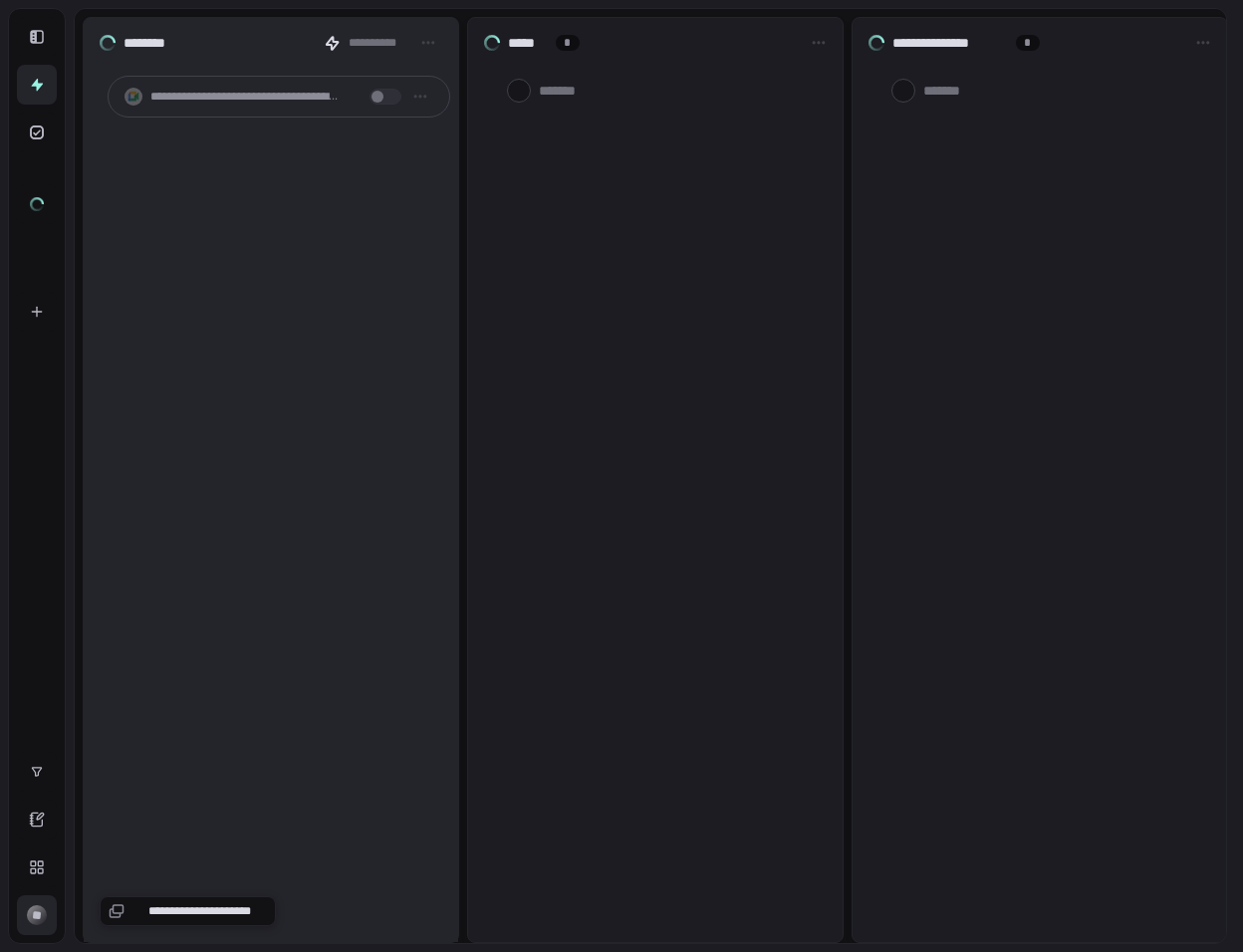 click on "**" at bounding box center [37, 915] 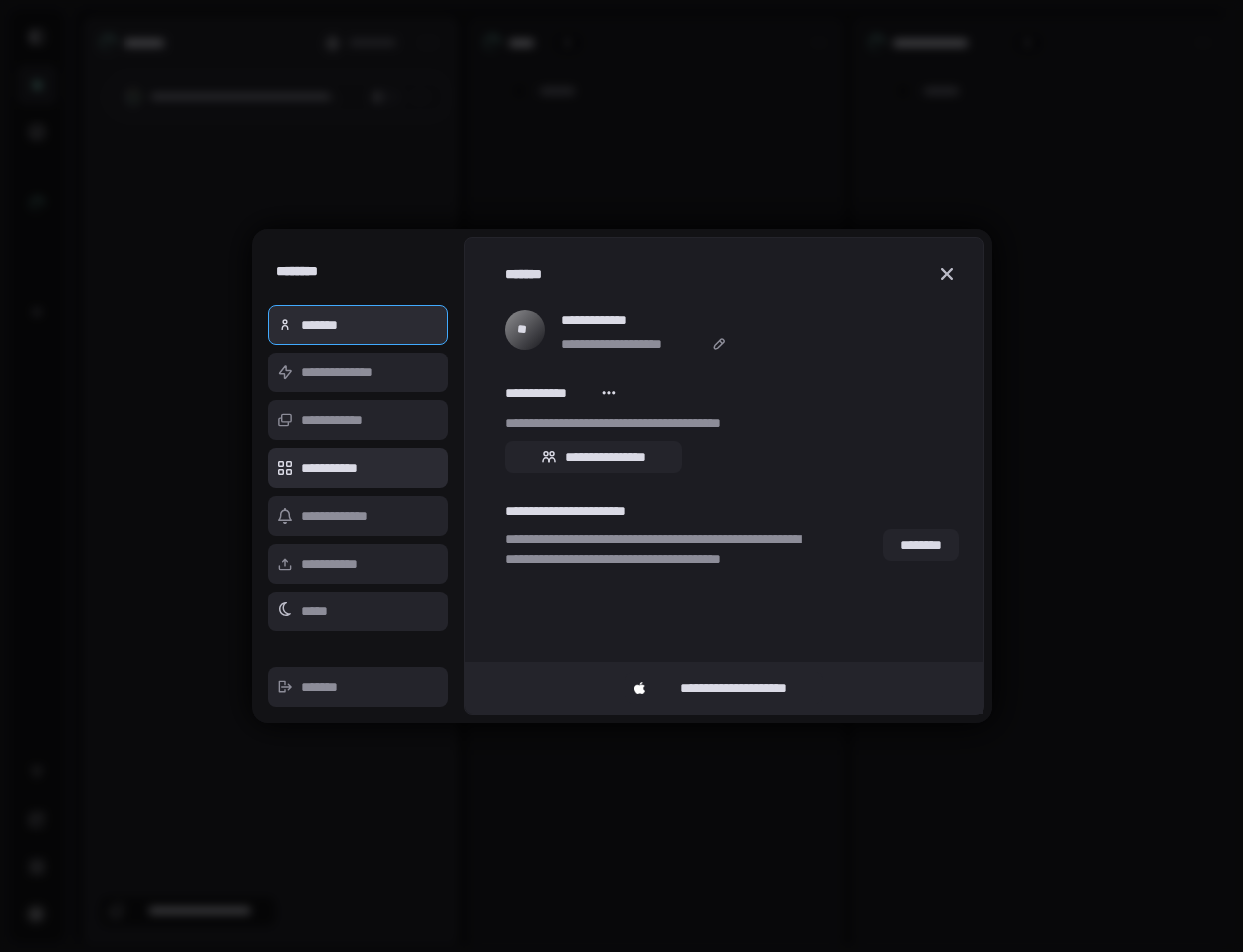 scroll, scrollTop: 0, scrollLeft: 0, axis: both 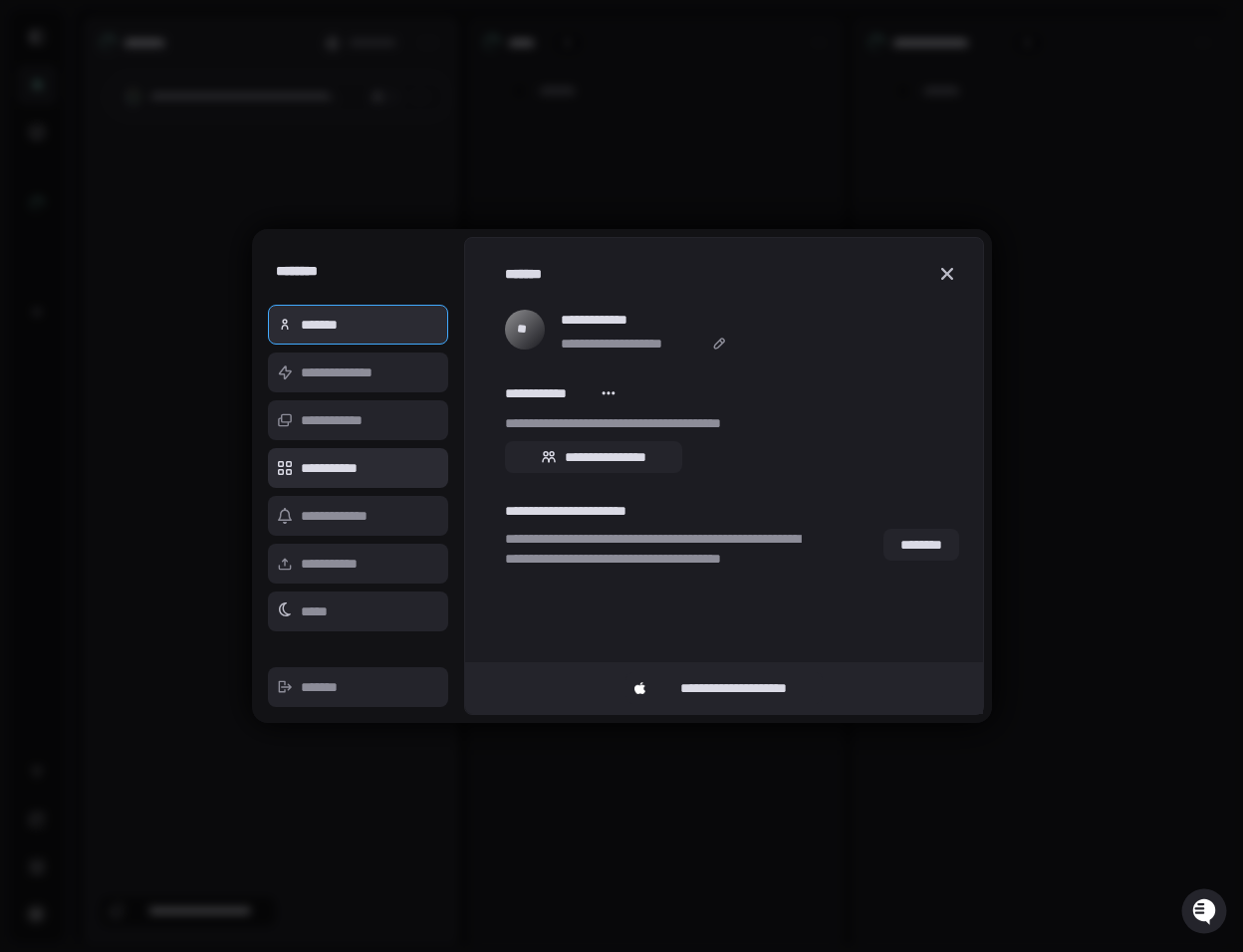 click on "**********" at bounding box center [359, 468] 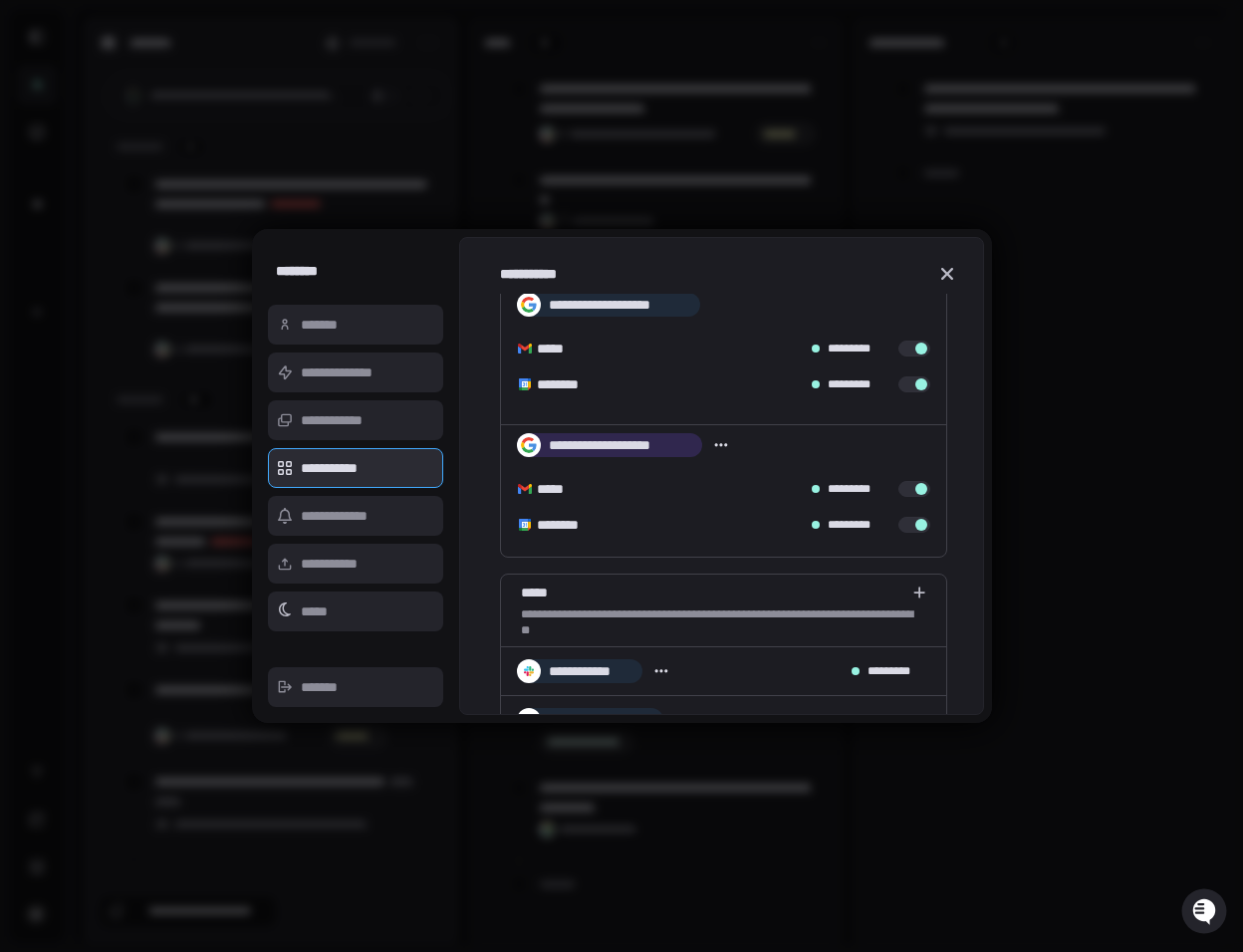 scroll, scrollTop: 0, scrollLeft: 0, axis: both 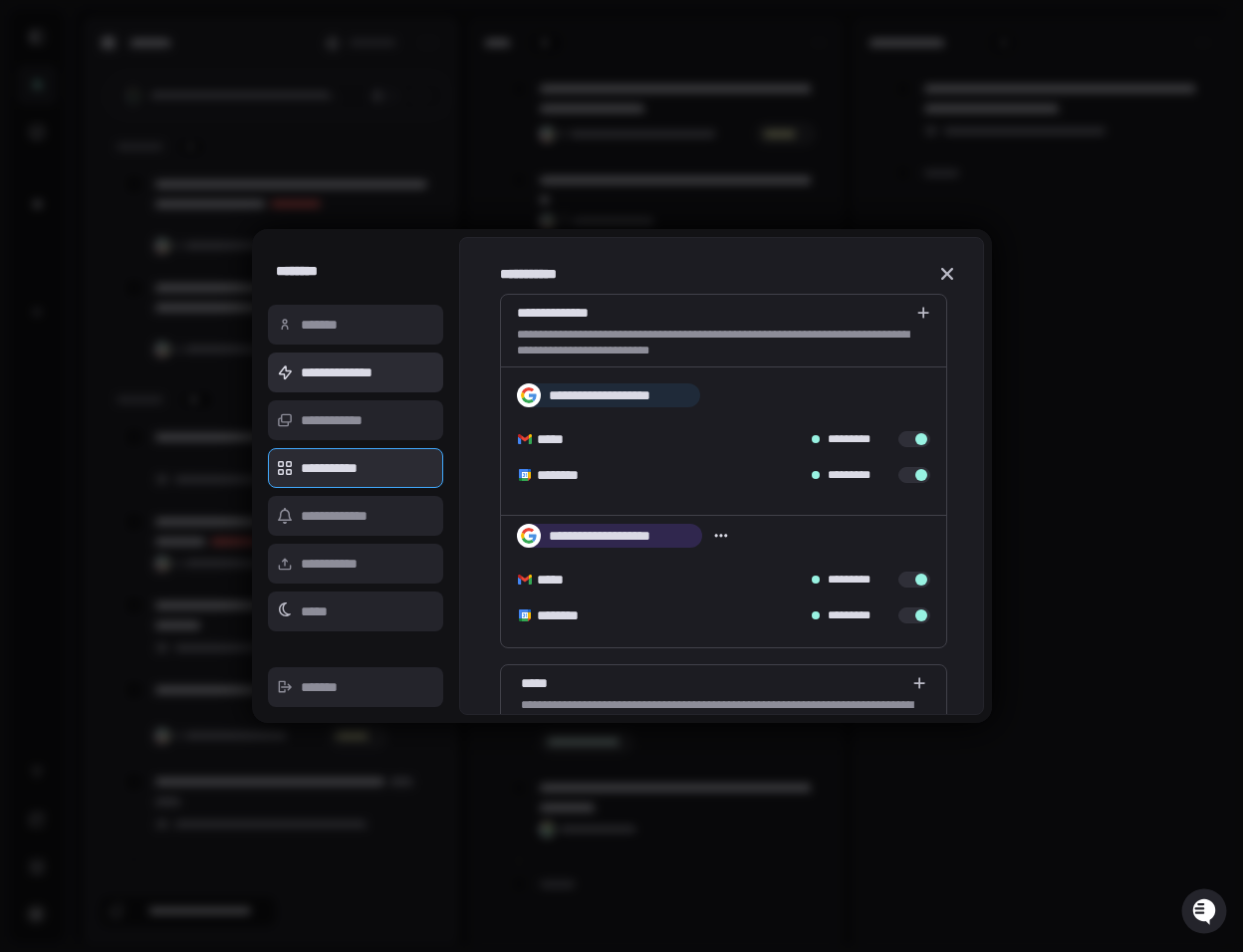 click on "**********" at bounding box center (356, 372) 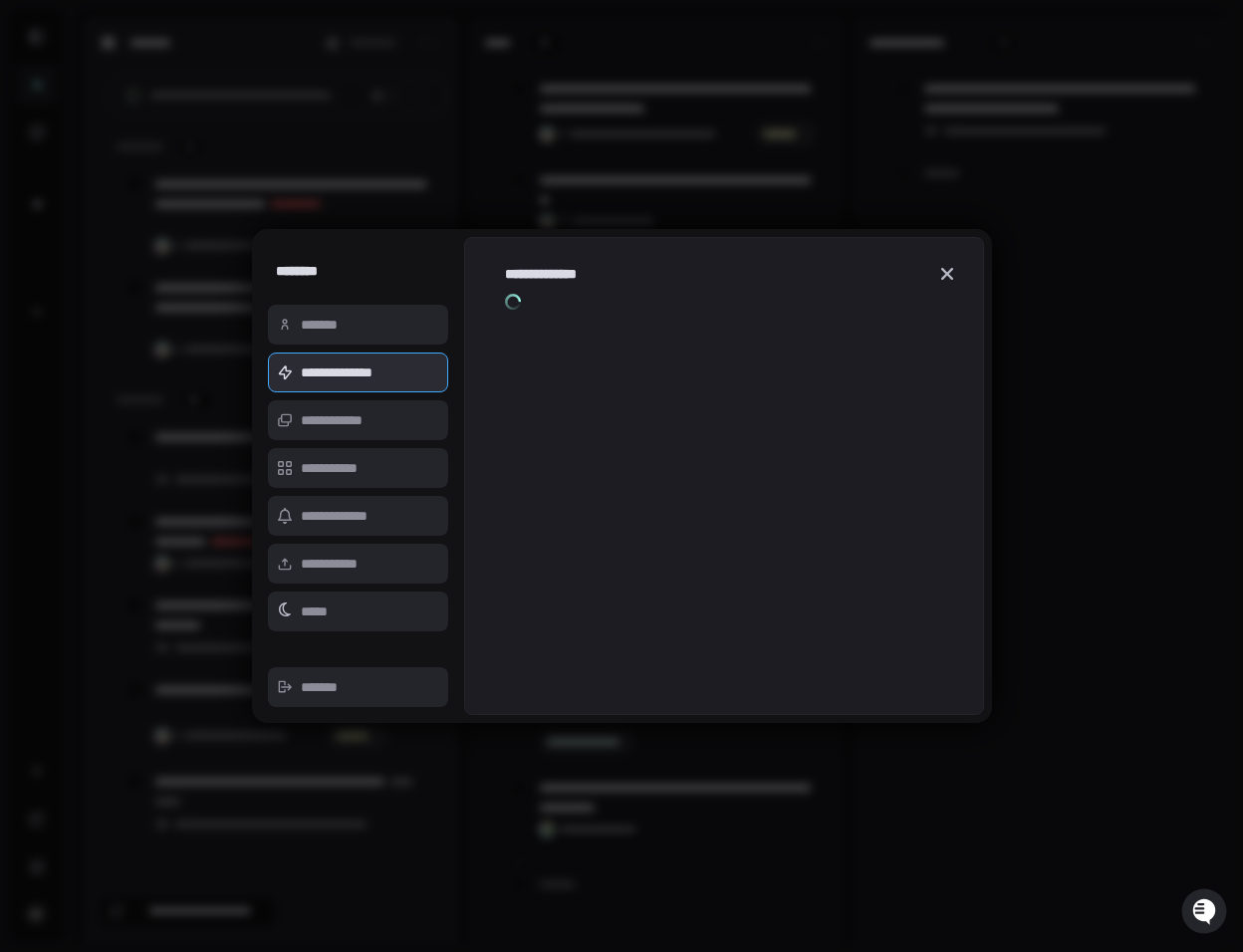 type on "*" 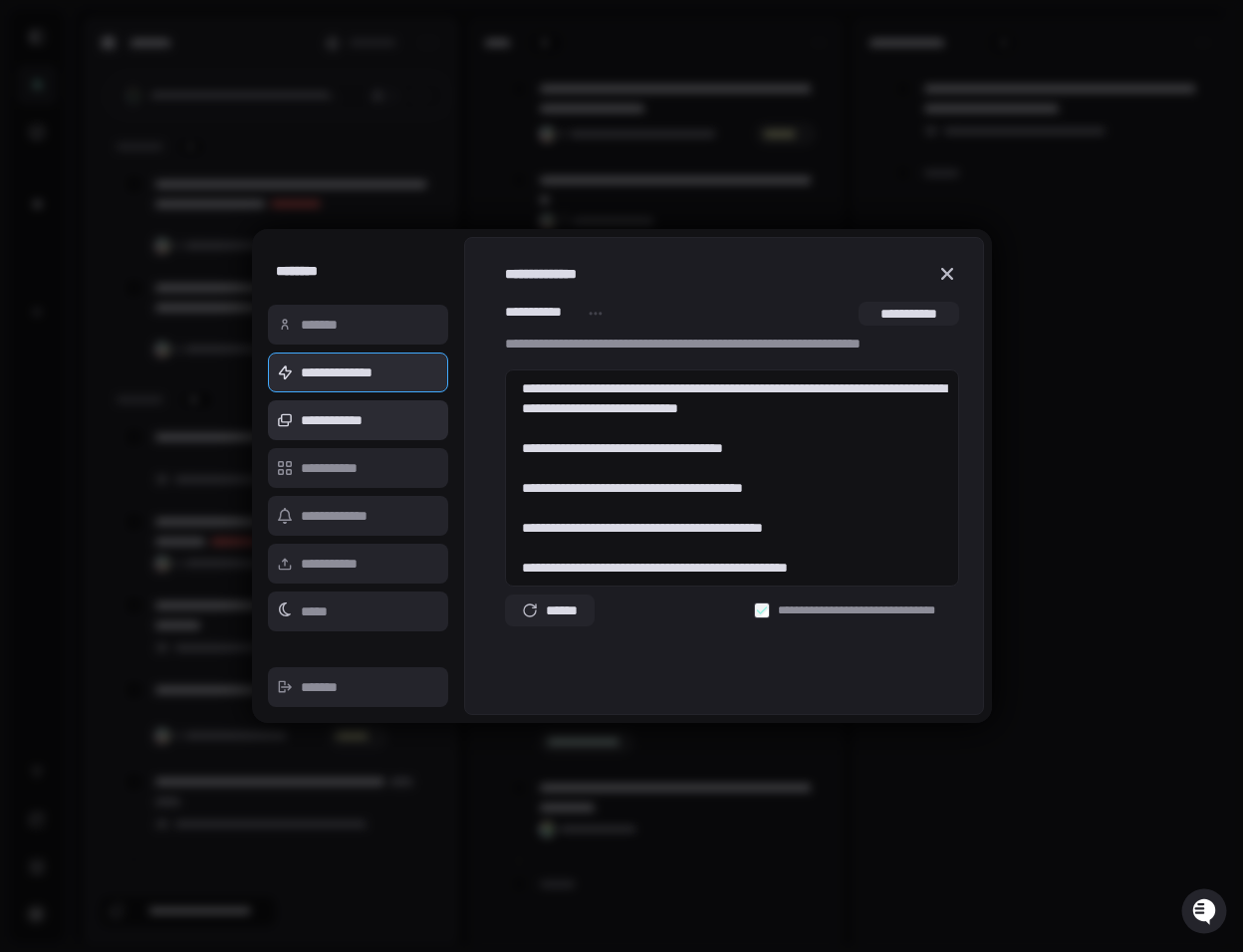 click on "**********" at bounding box center [359, 420] 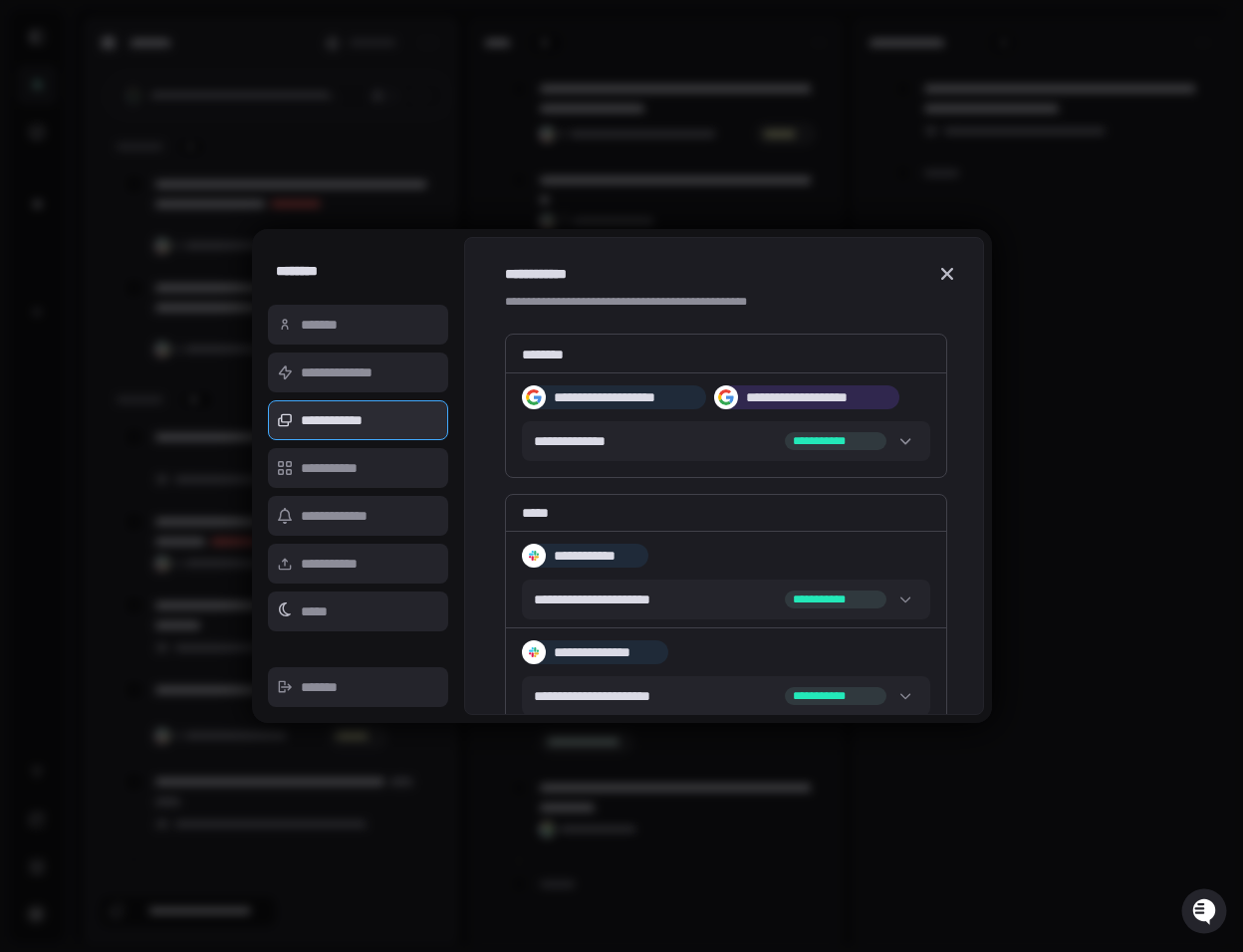 scroll, scrollTop: 27, scrollLeft: 0, axis: vertical 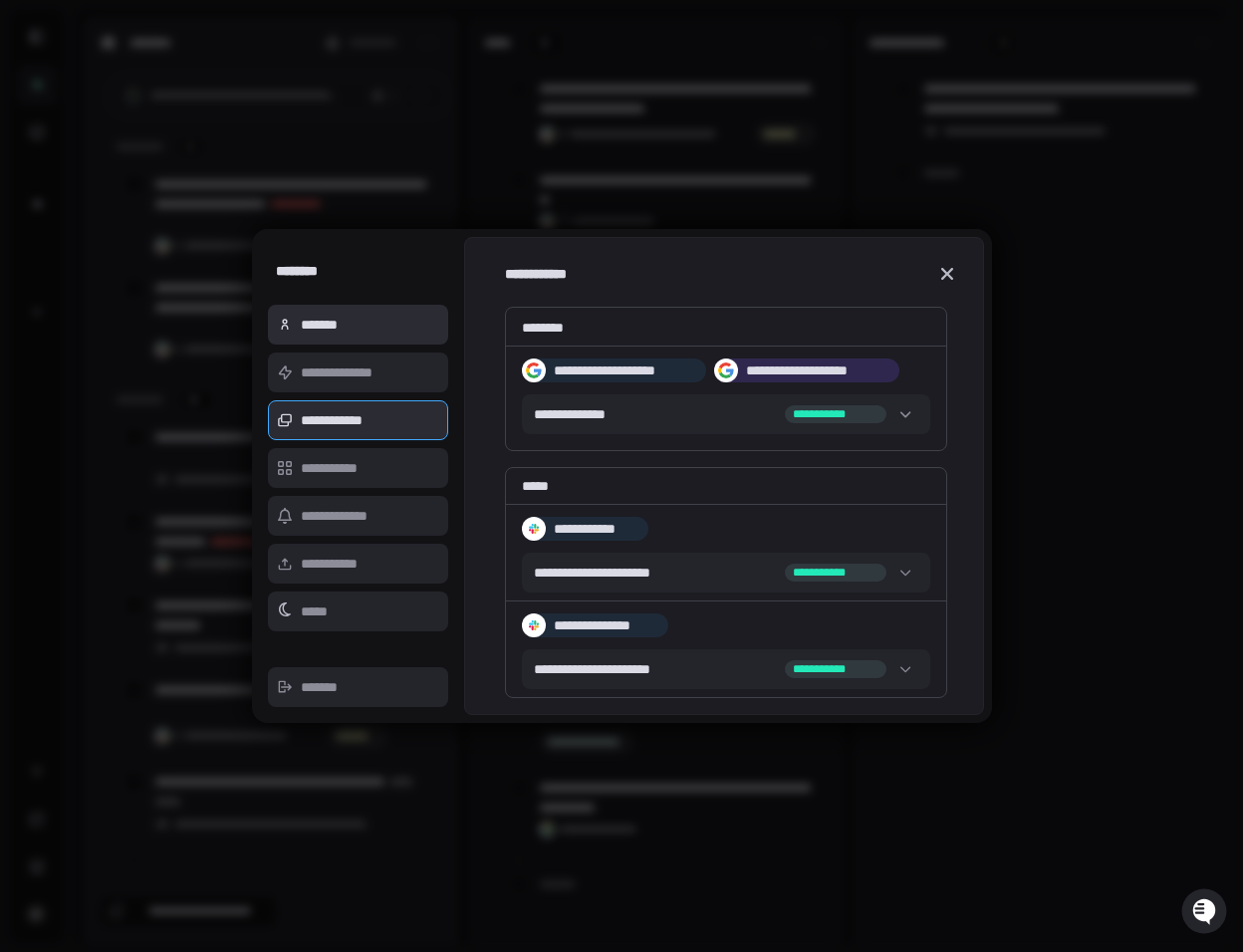 click on "*******" at bounding box center (359, 325) 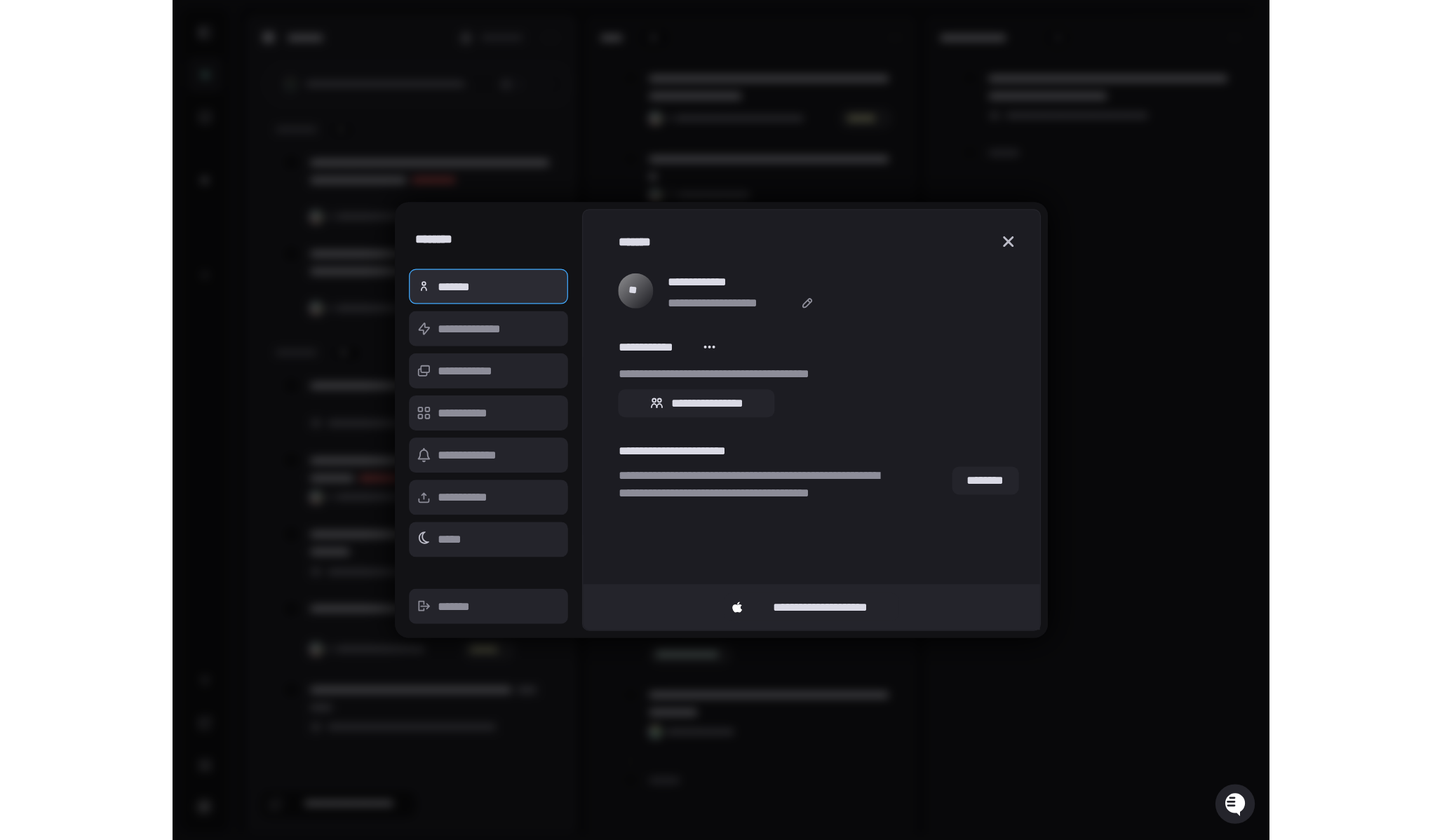 scroll, scrollTop: 0, scrollLeft: 0, axis: both 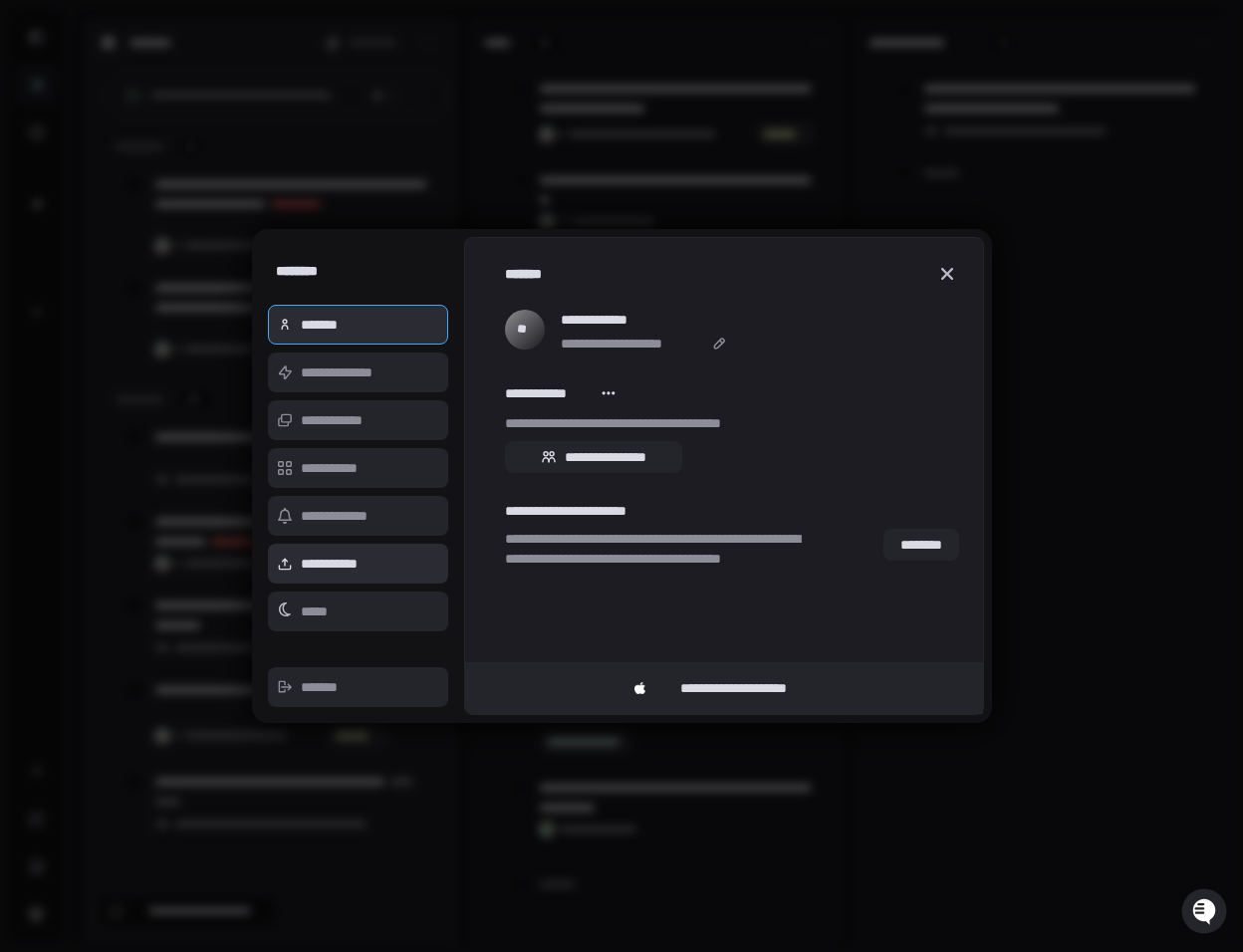 click on "**********" at bounding box center (359, 564) 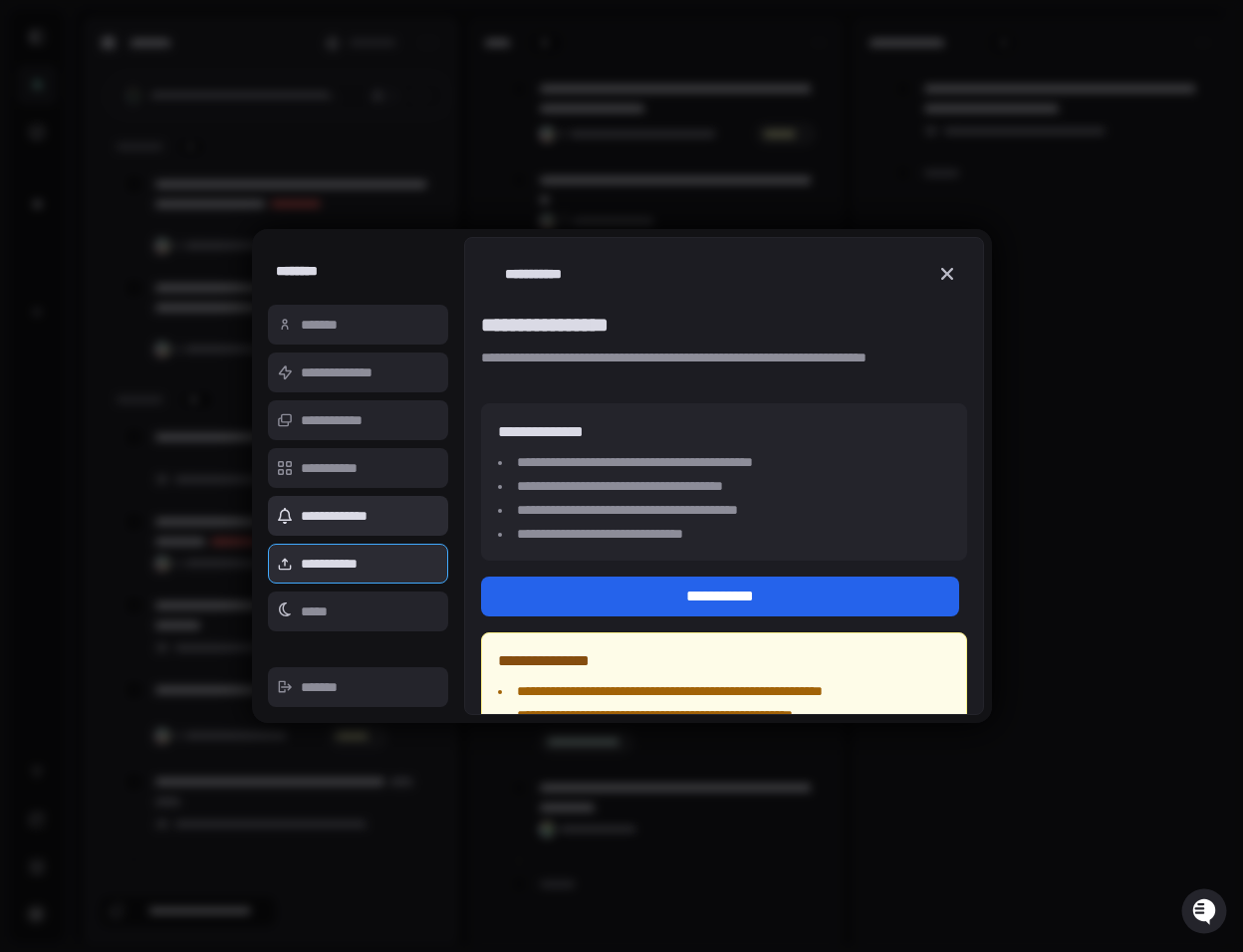 click on "**********" at bounding box center (359, 516) 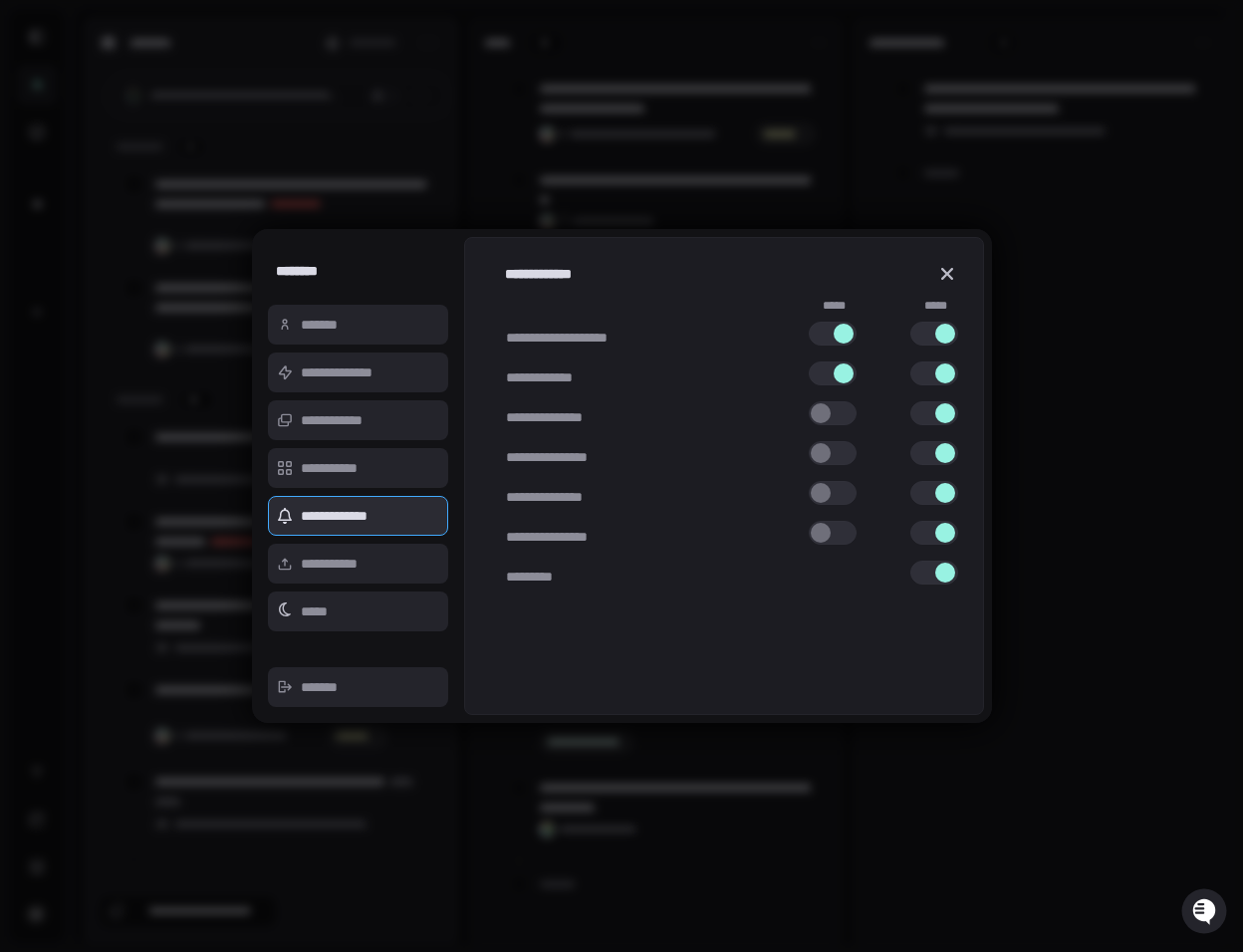 type 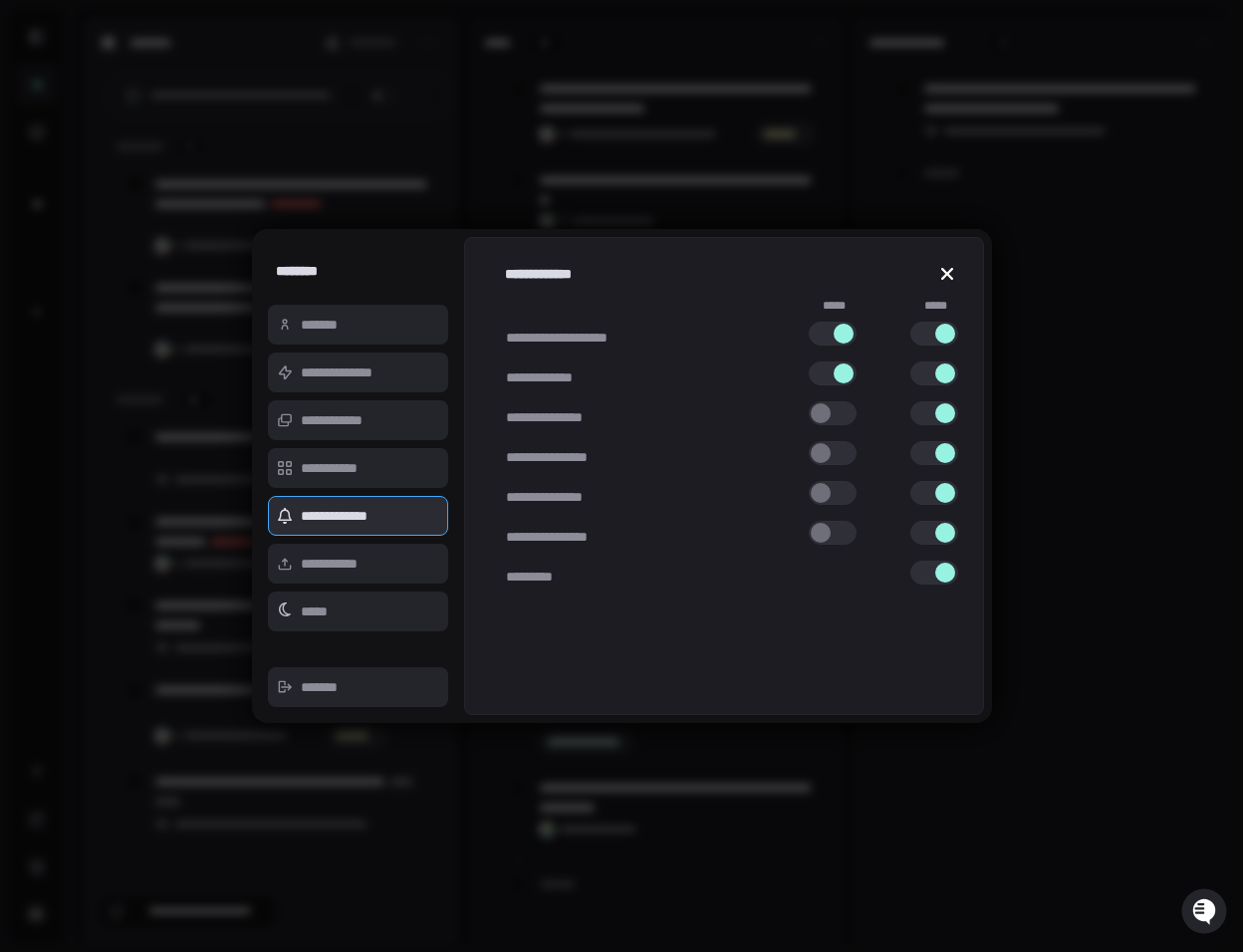 click 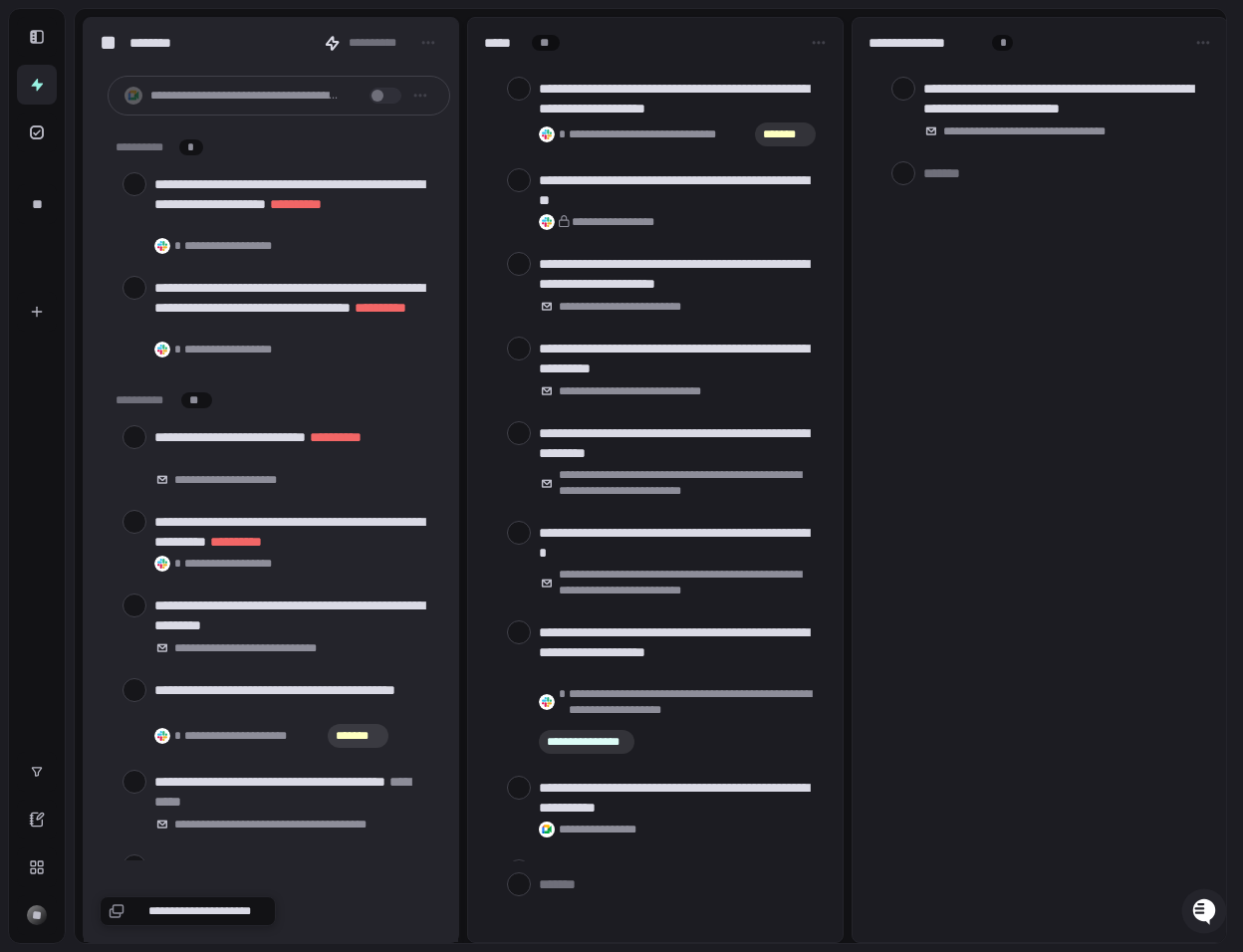 click on "**********" at bounding box center (1040, 480) 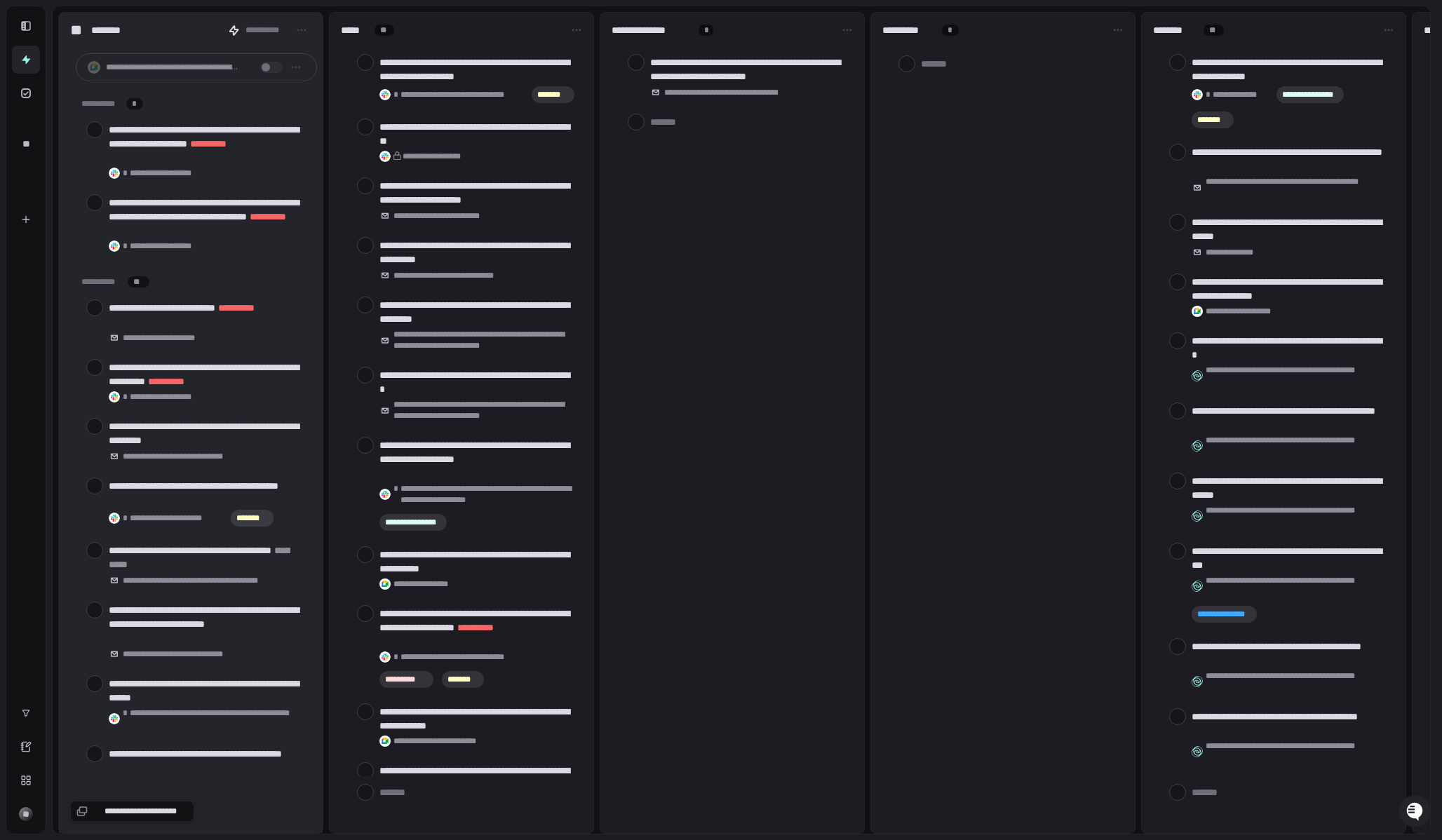 type on "*" 